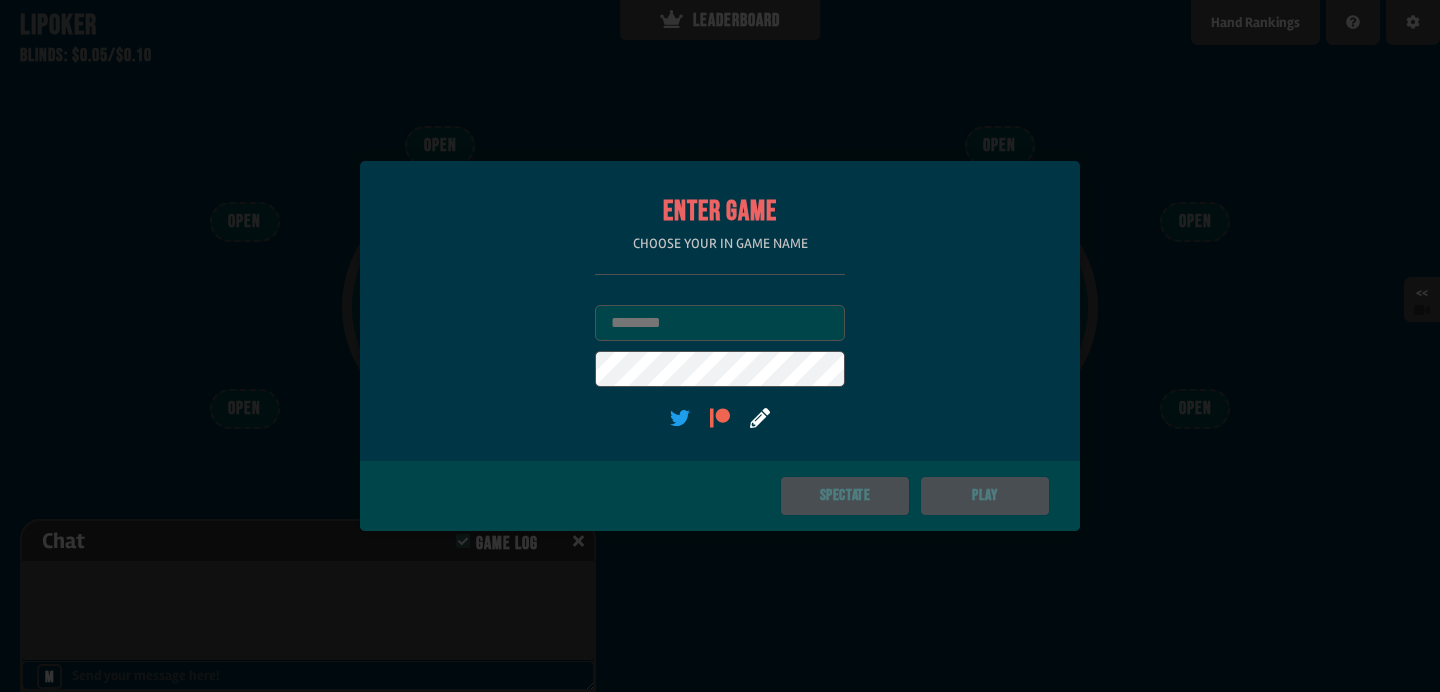 scroll, scrollTop: 0, scrollLeft: 0, axis: both 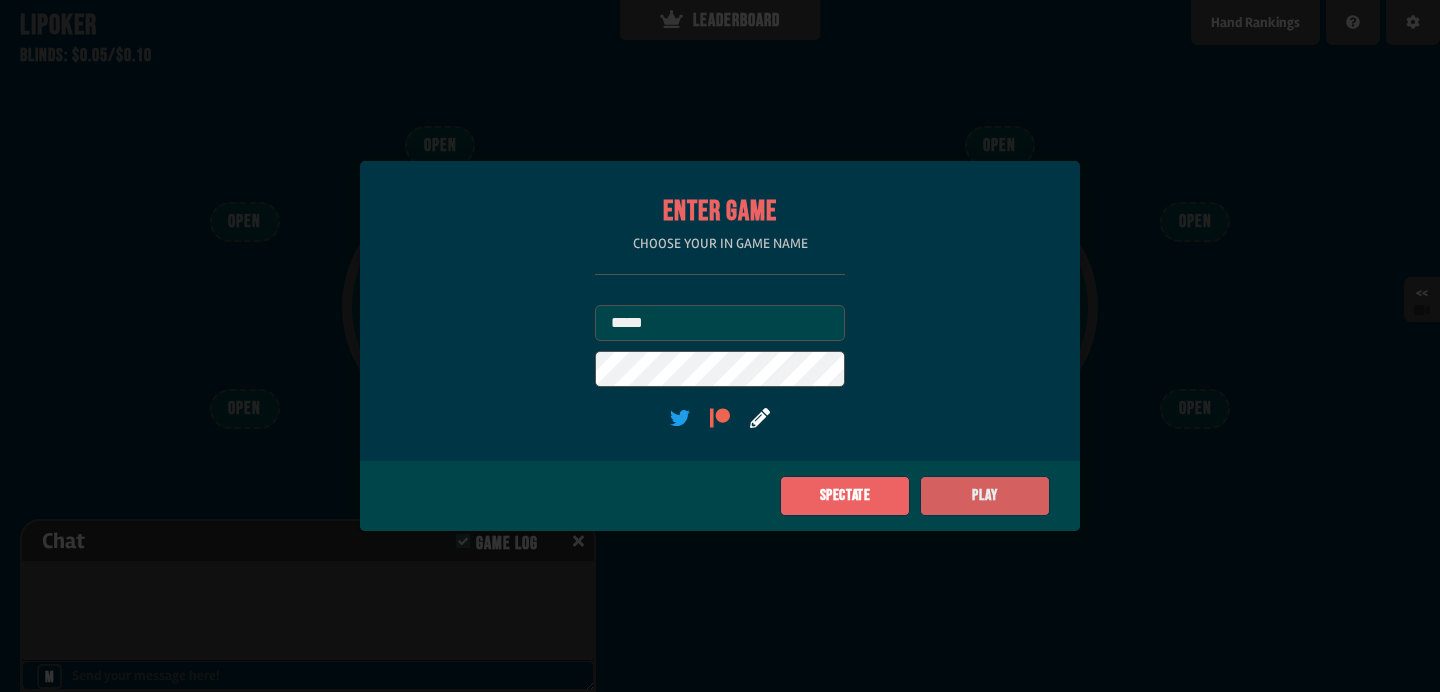 click on "Play" 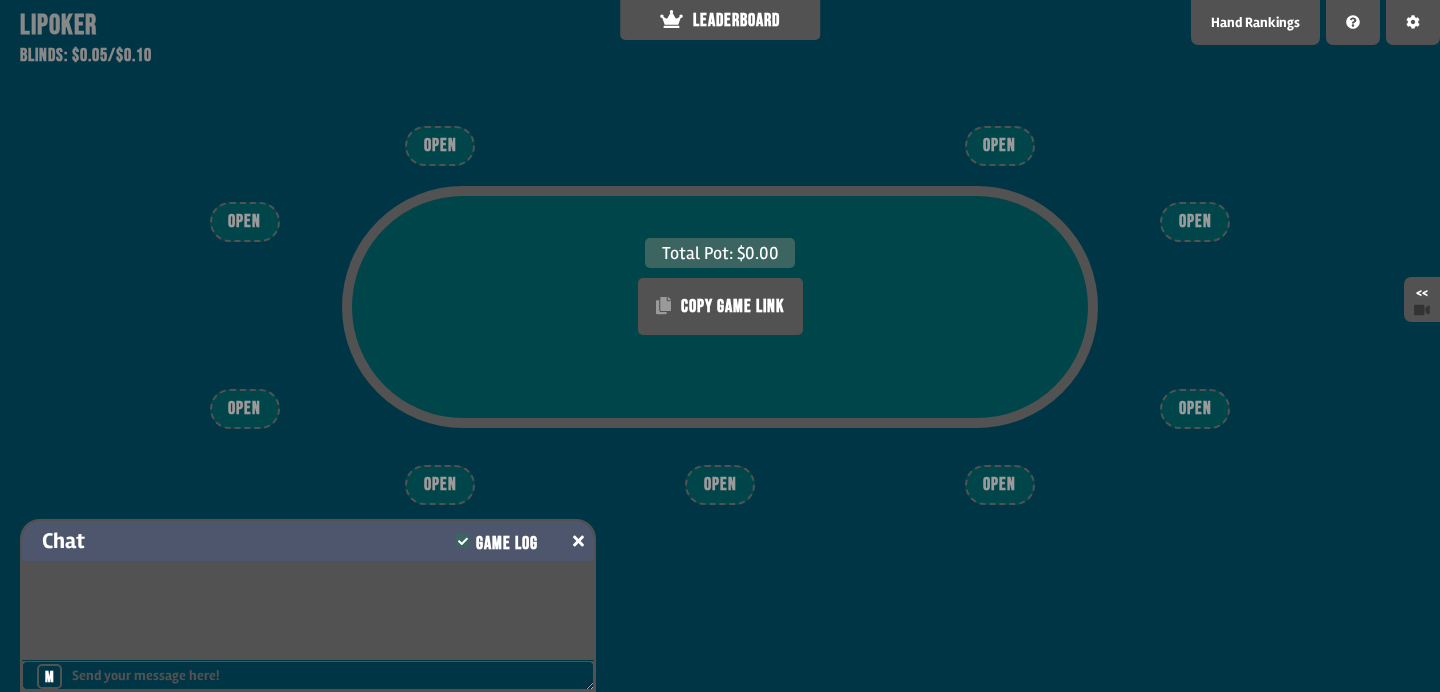click 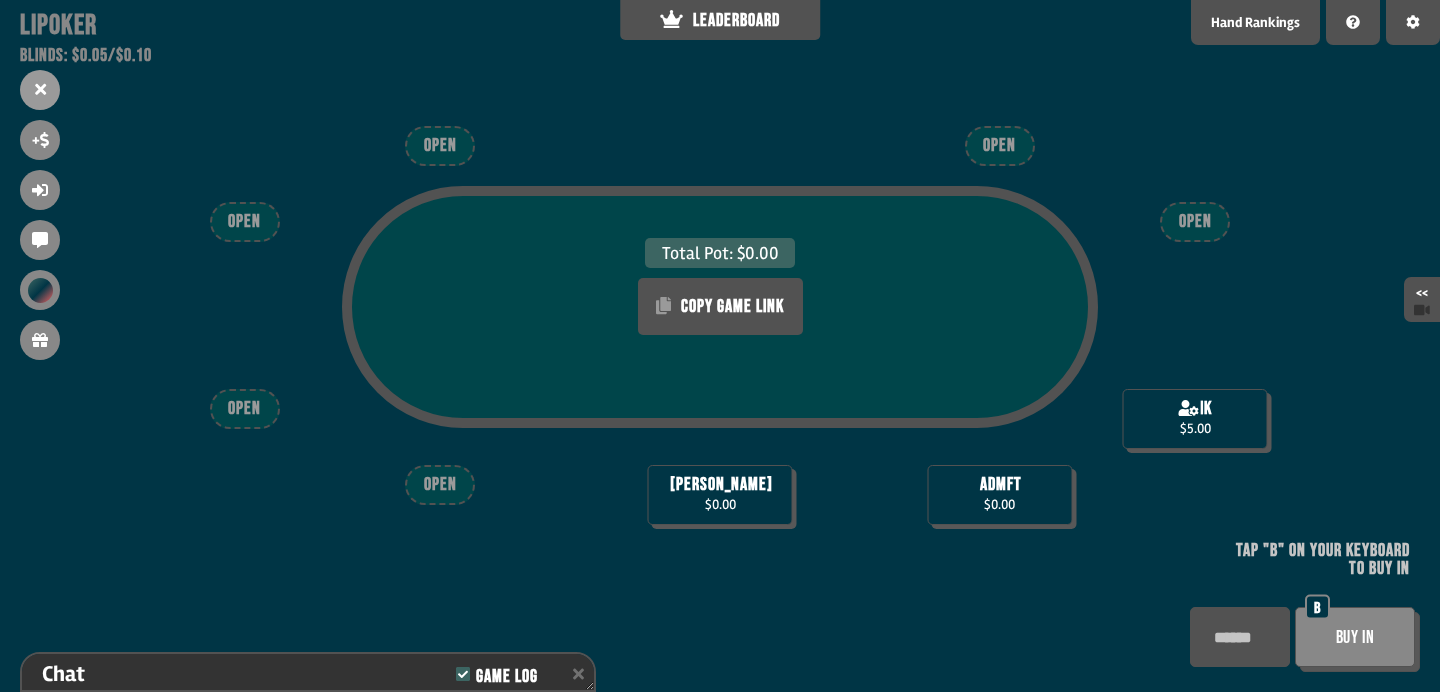 click at bounding box center [1240, 637] 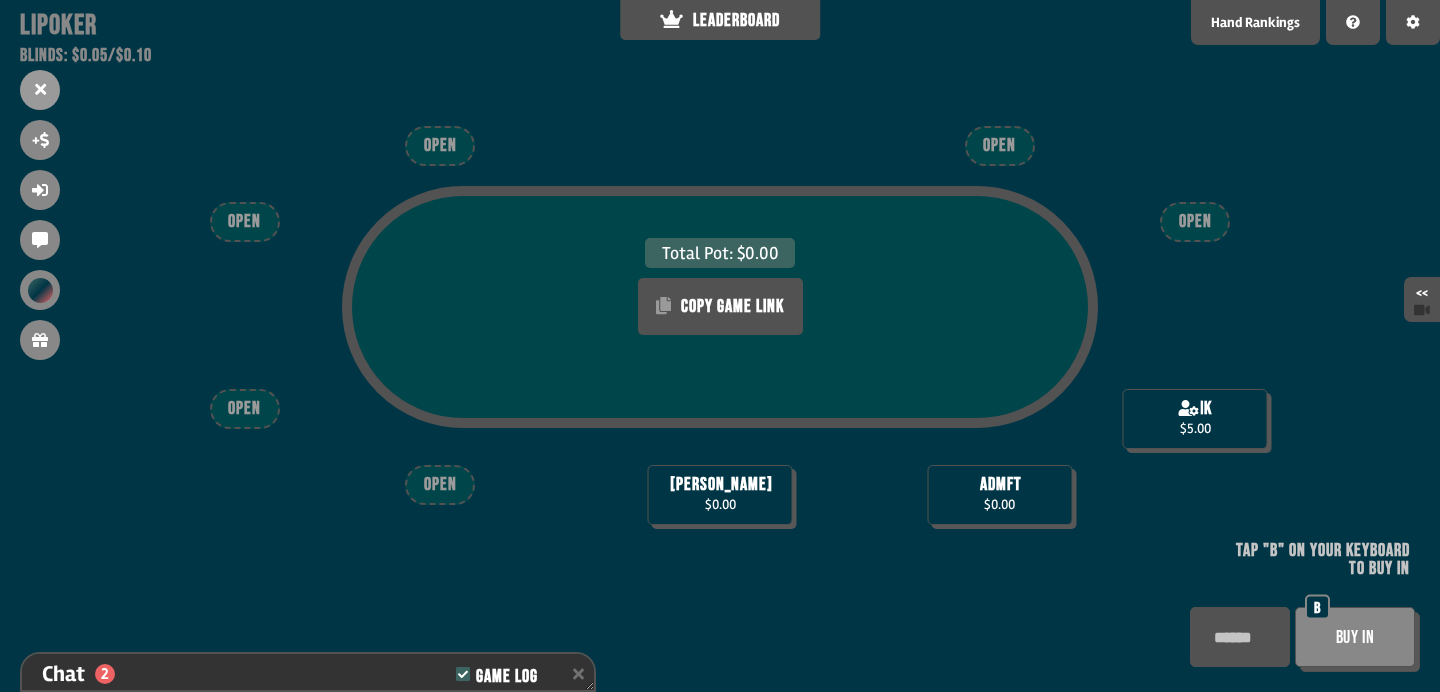 type on "*" 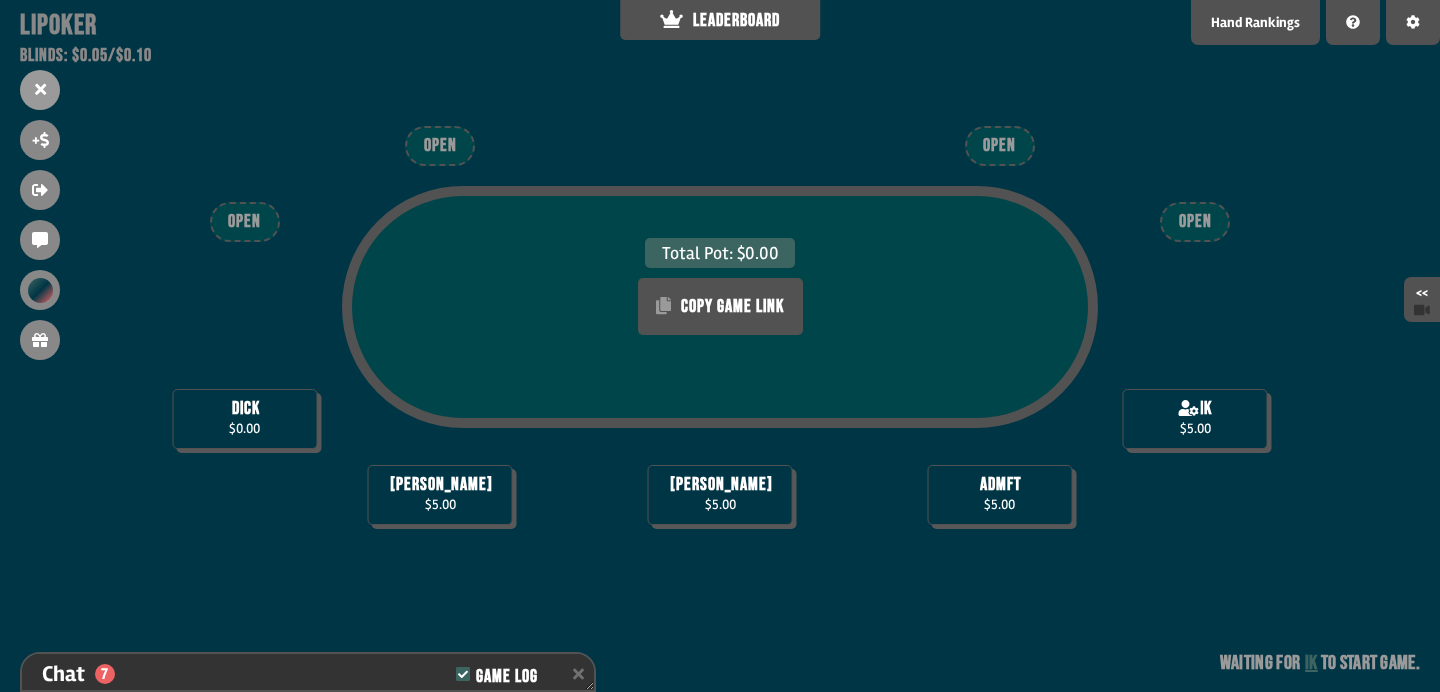 scroll, scrollTop: 303, scrollLeft: 0, axis: vertical 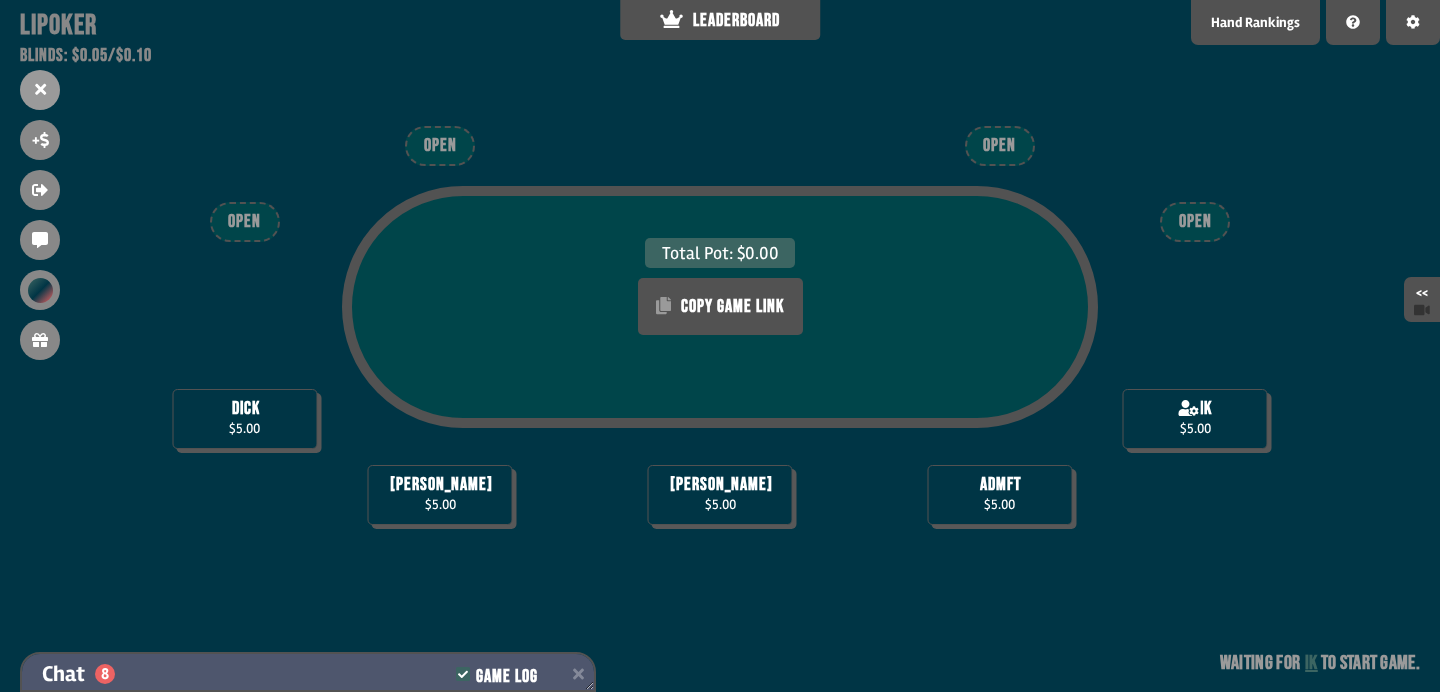 click on "Chat   8 Game Log" at bounding box center (308, 674) 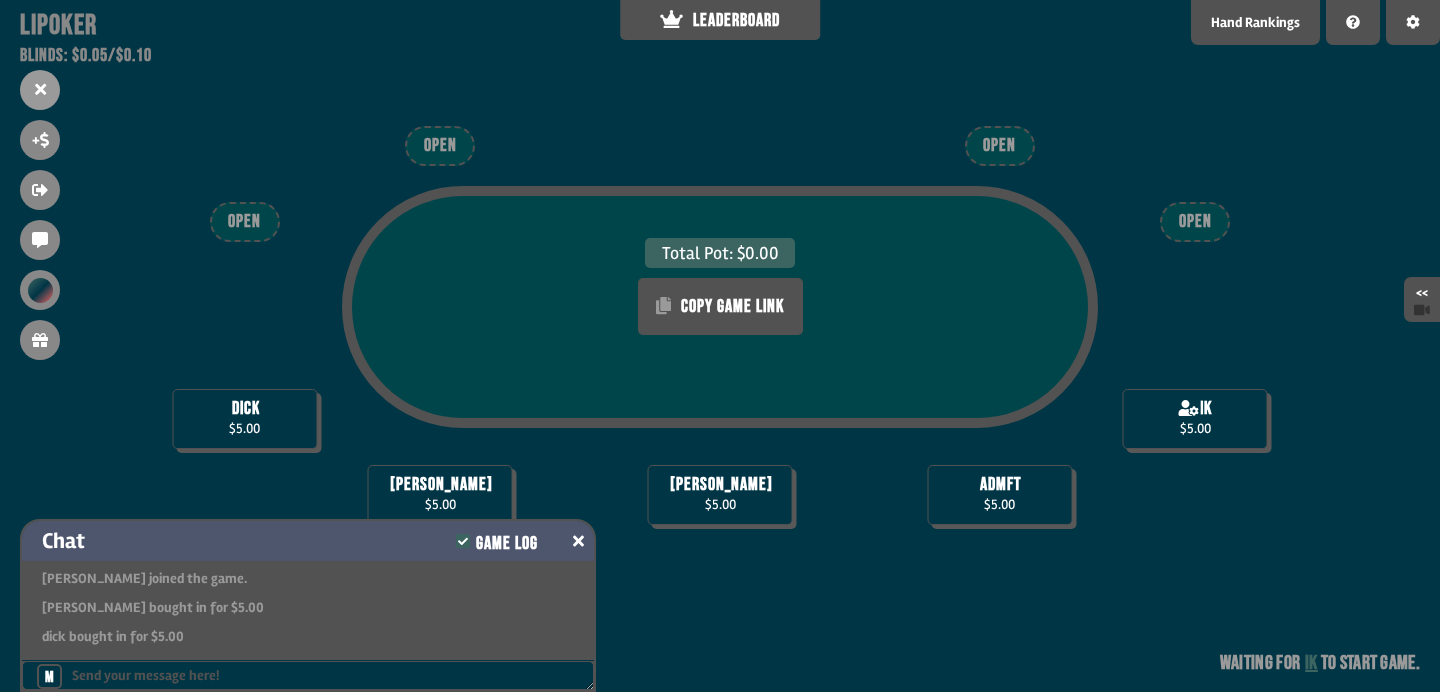 scroll, scrollTop: 209, scrollLeft: 0, axis: vertical 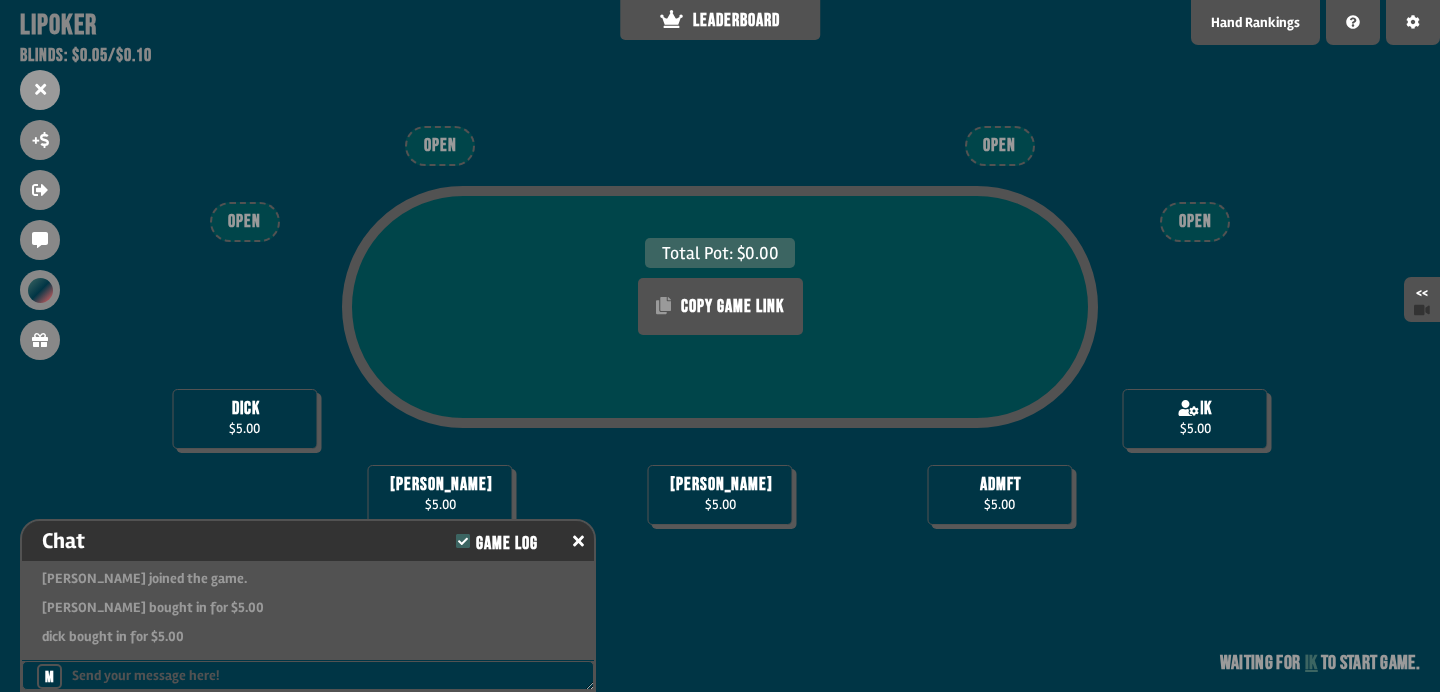 click on "Total Pot: $0.00   COPY GAME LINK dick $5.00  [PERSON_NAME] $5.00  abdul $5.00  admft $5.00  ik $5.00  OPEN OPEN OPEN OPEN Waiting for  ik  to   start game" at bounding box center (720, 346) 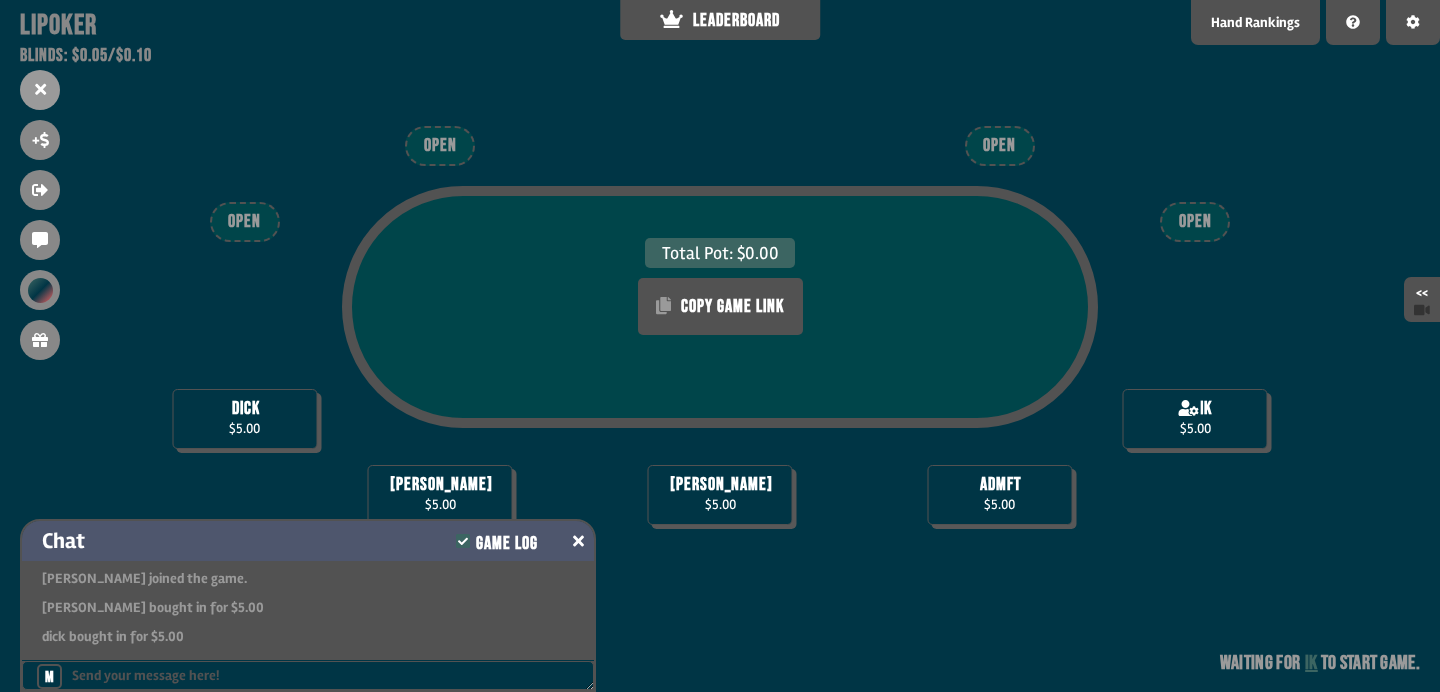 click 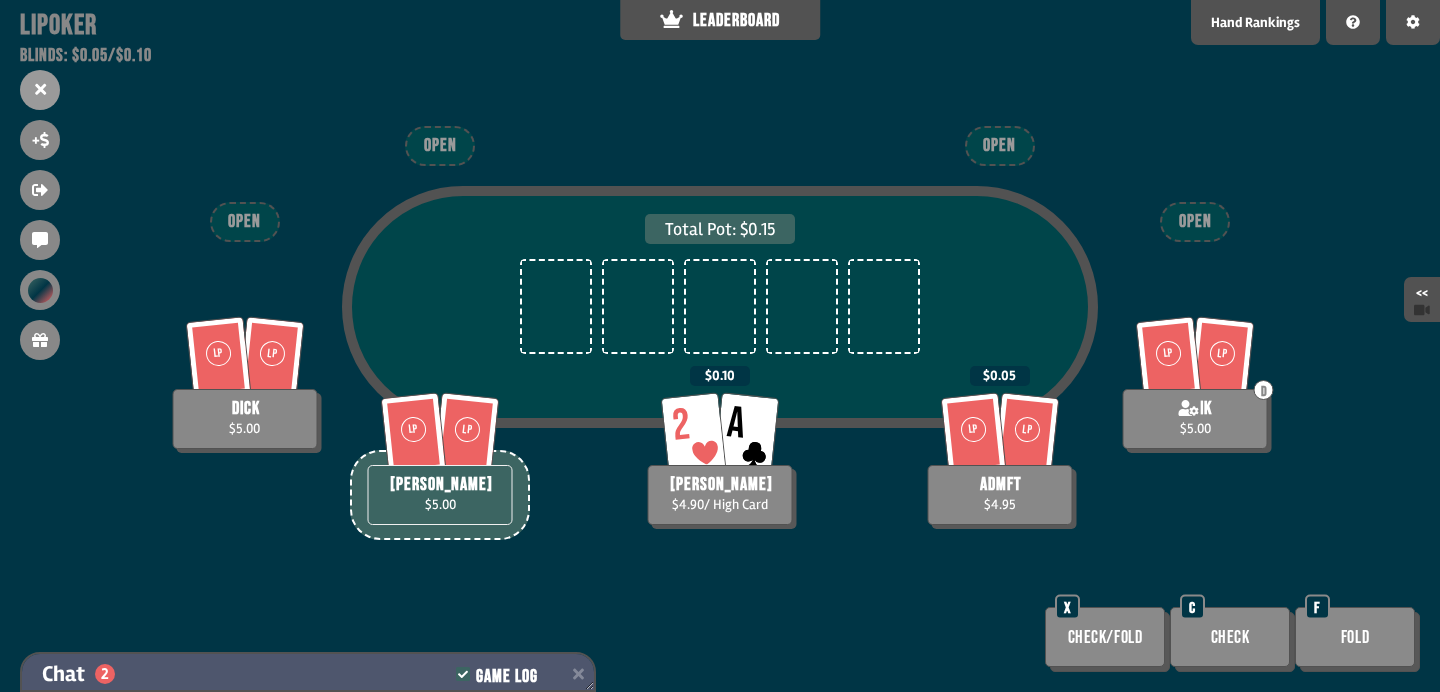 scroll, scrollTop: 98, scrollLeft: 0, axis: vertical 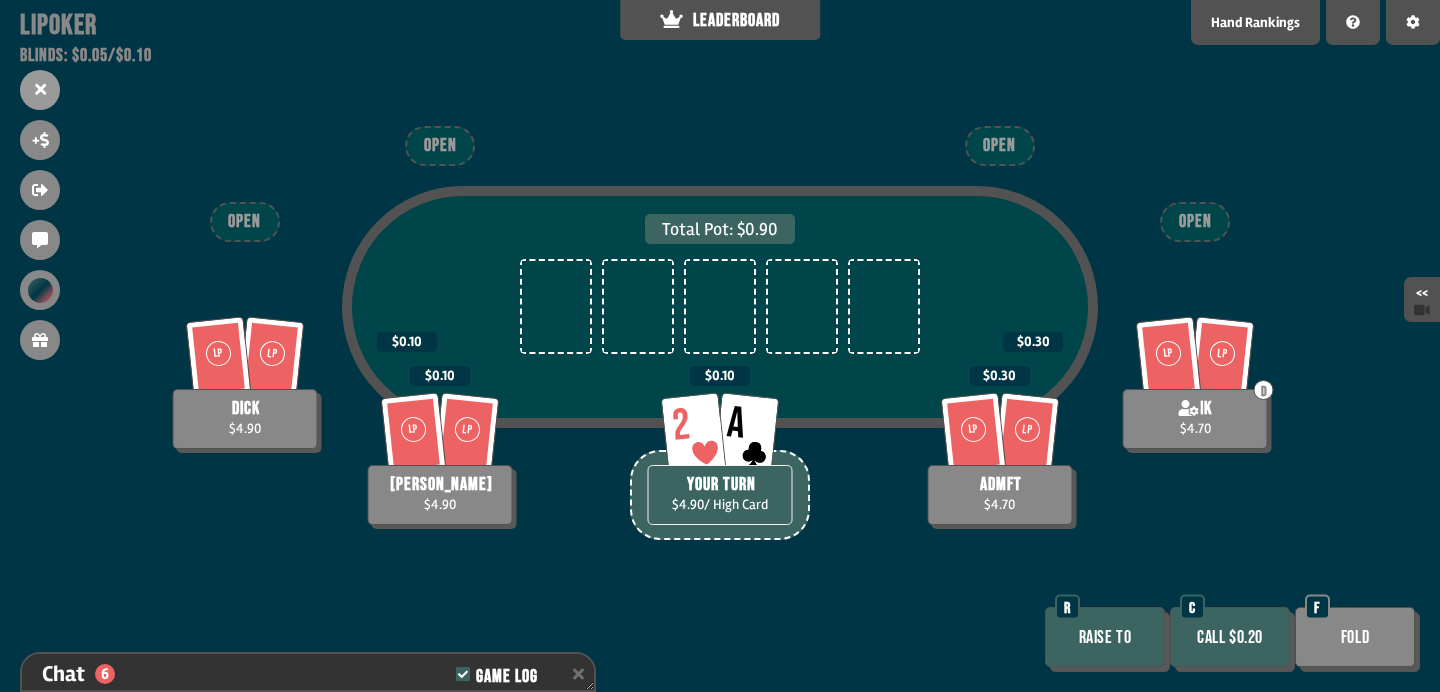 click on "Call $0.20" at bounding box center [1230, 637] 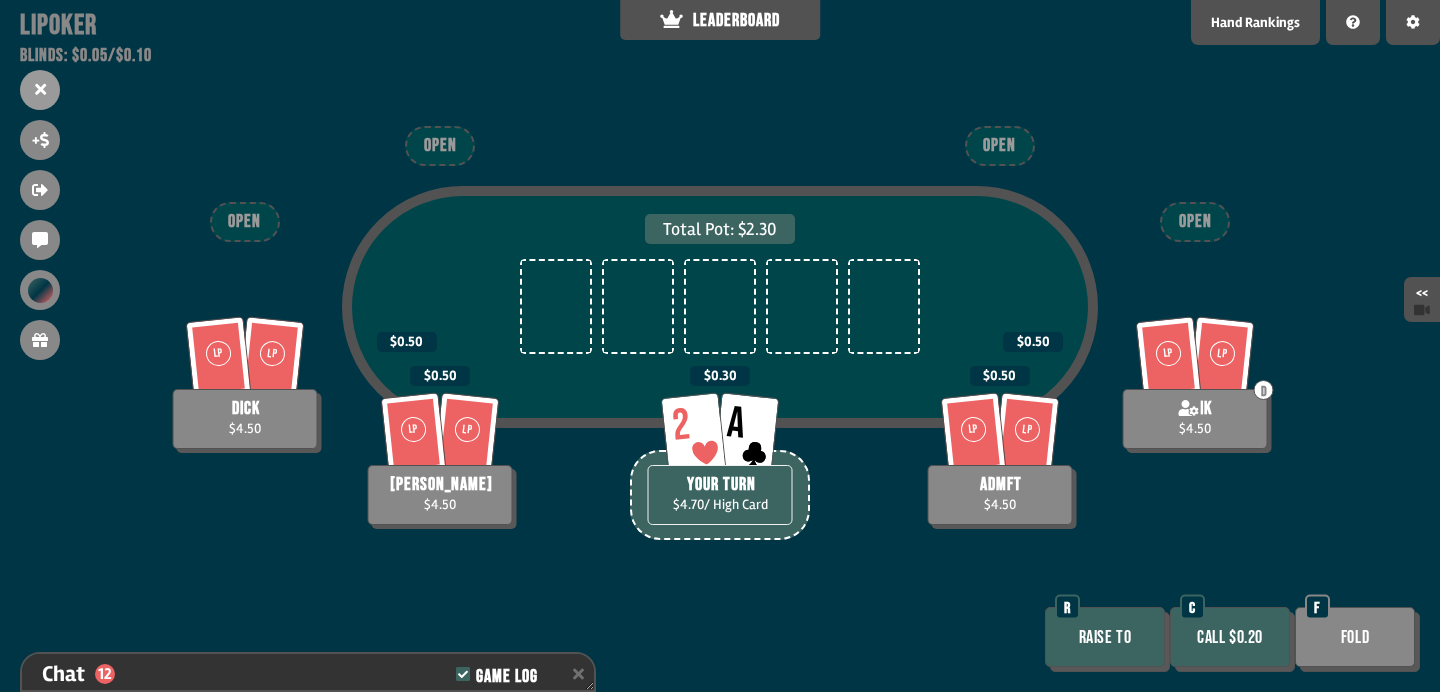 click on "Call $0.20" at bounding box center [1230, 637] 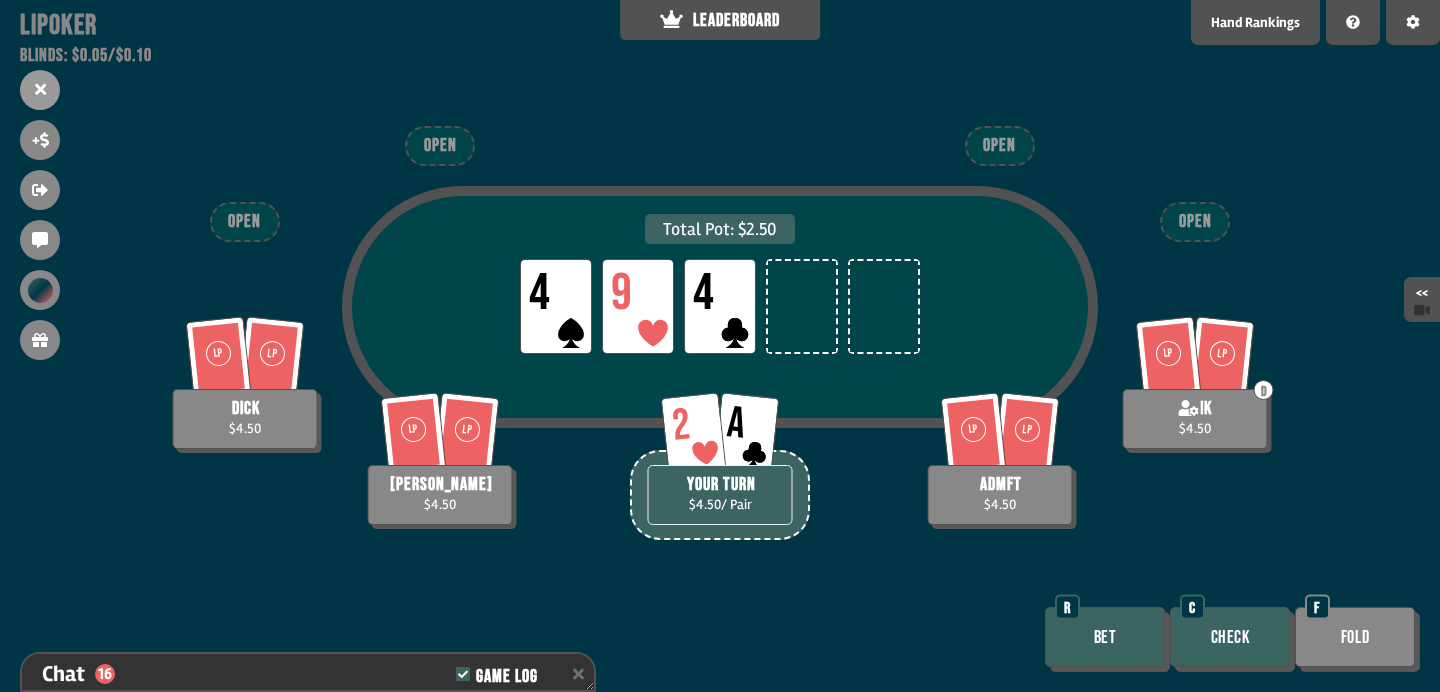 click on "Check" at bounding box center (1230, 637) 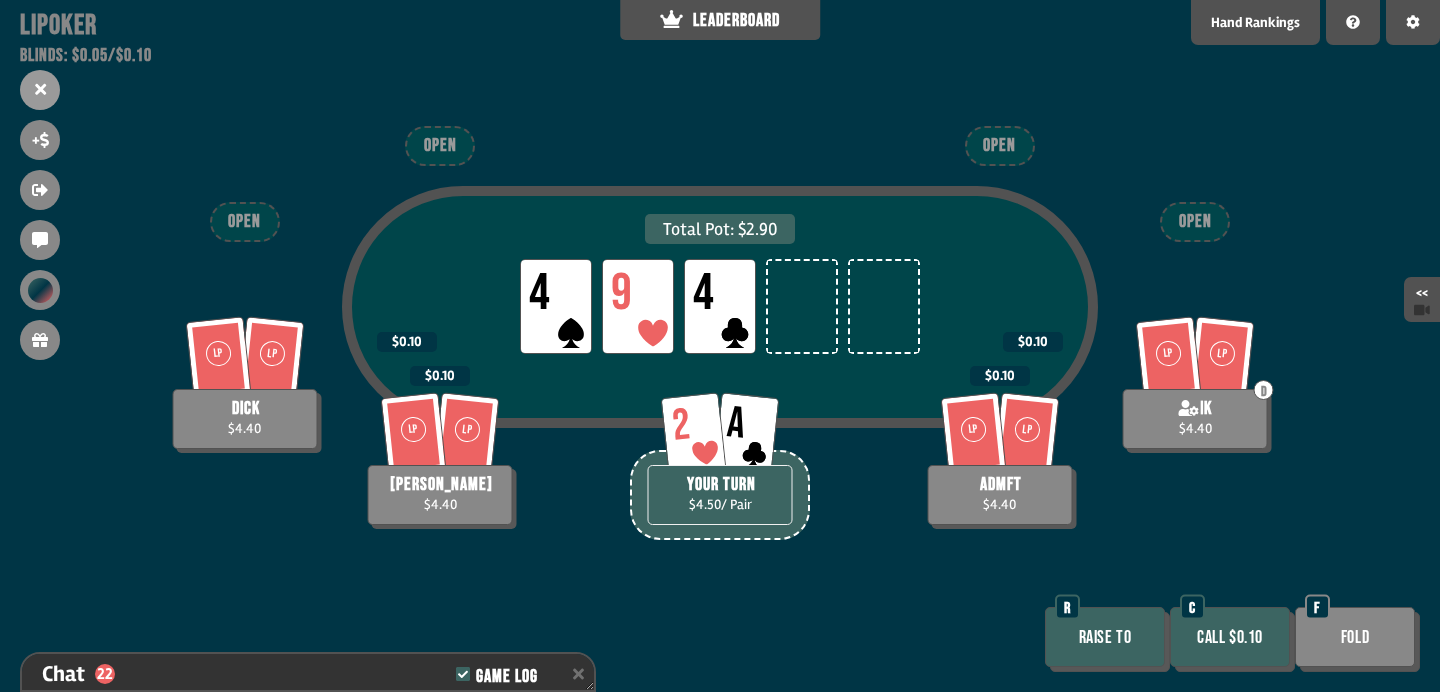 click on "Call $0.10" at bounding box center (1230, 637) 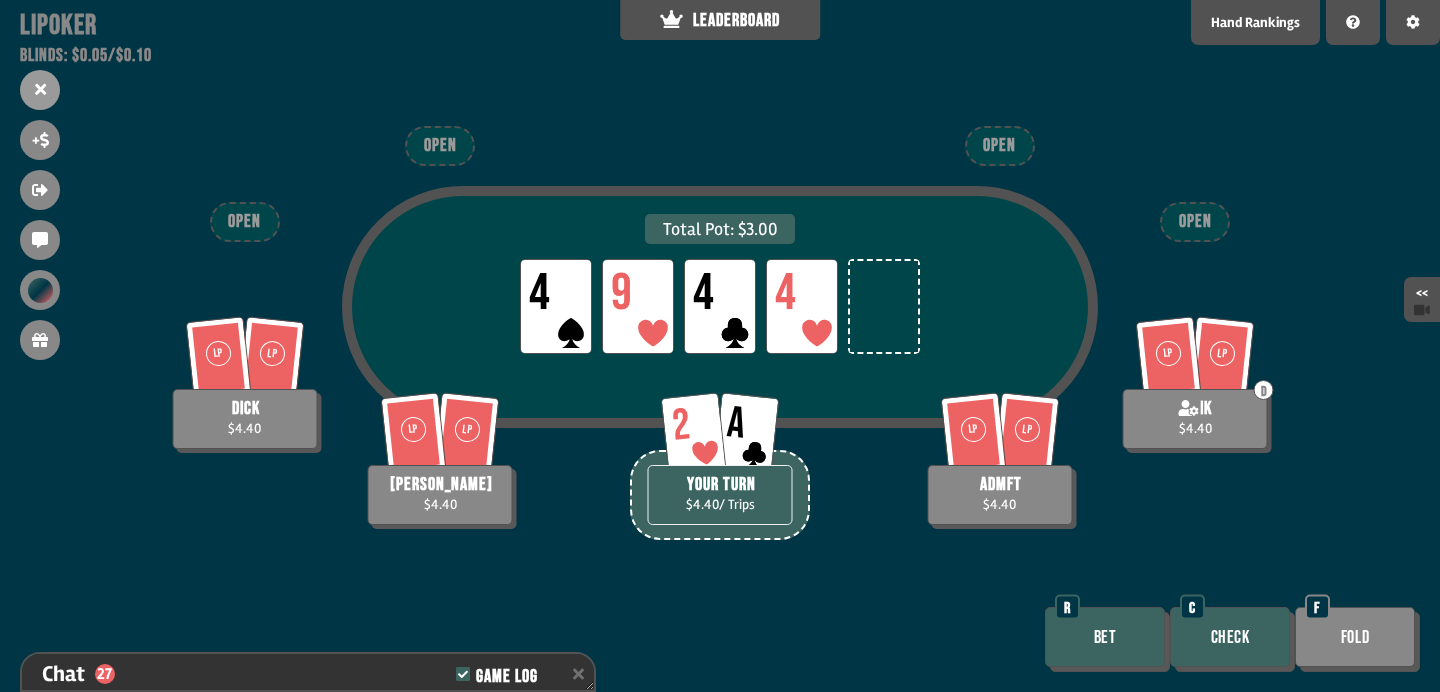 click on "Check" at bounding box center (1230, 637) 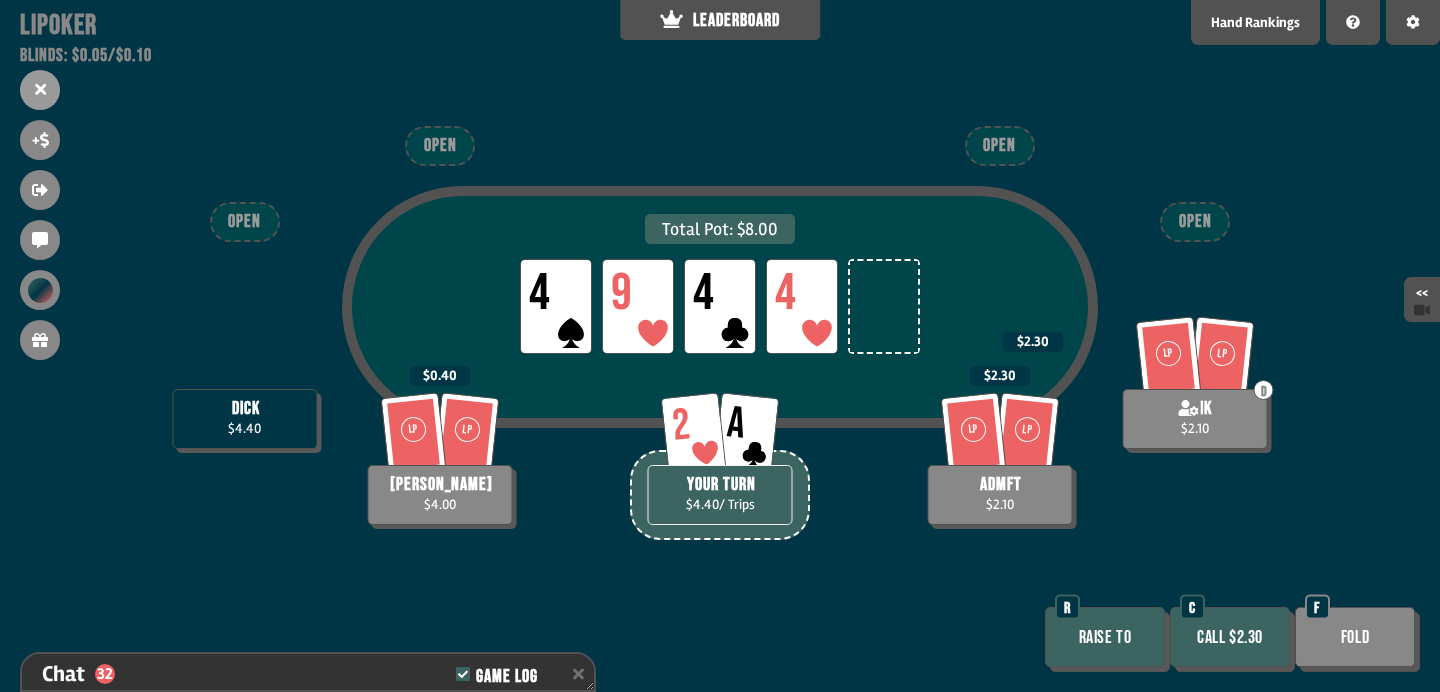 click on "Fold" at bounding box center [1355, 637] 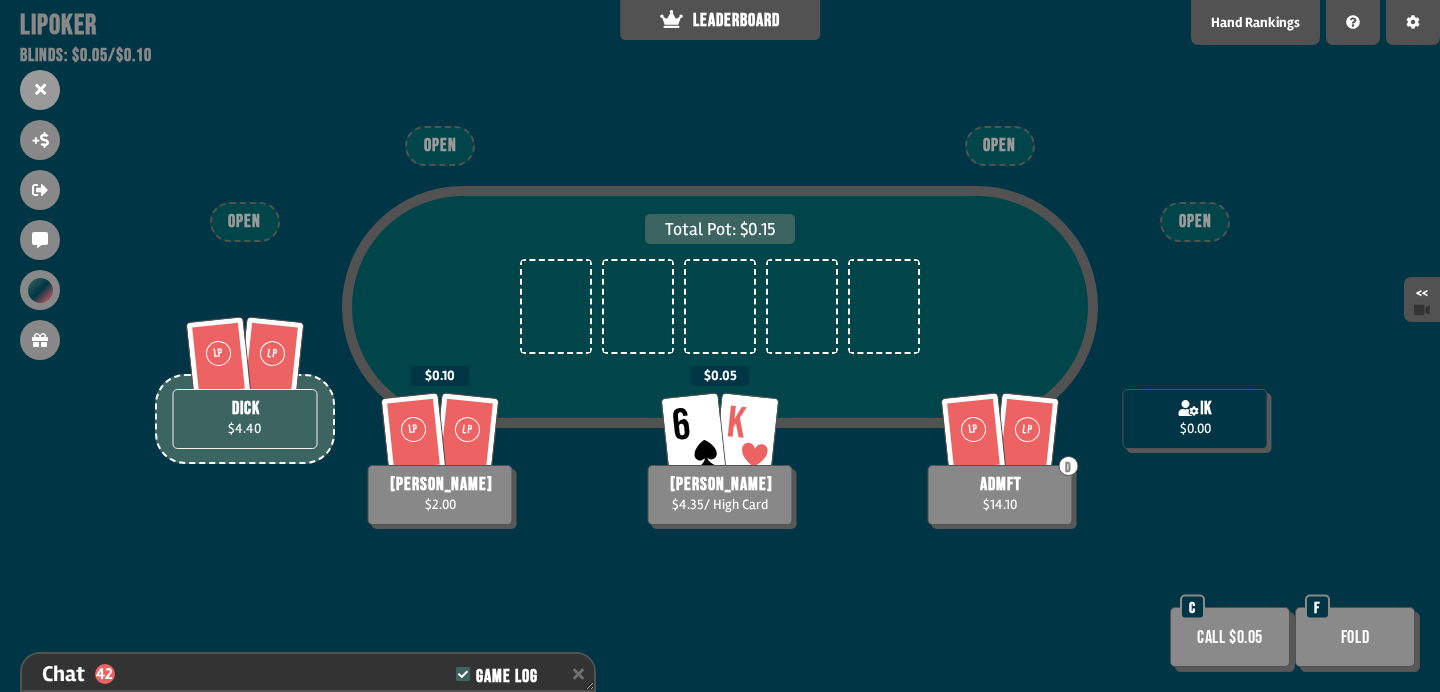 scroll, scrollTop: 98, scrollLeft: 0, axis: vertical 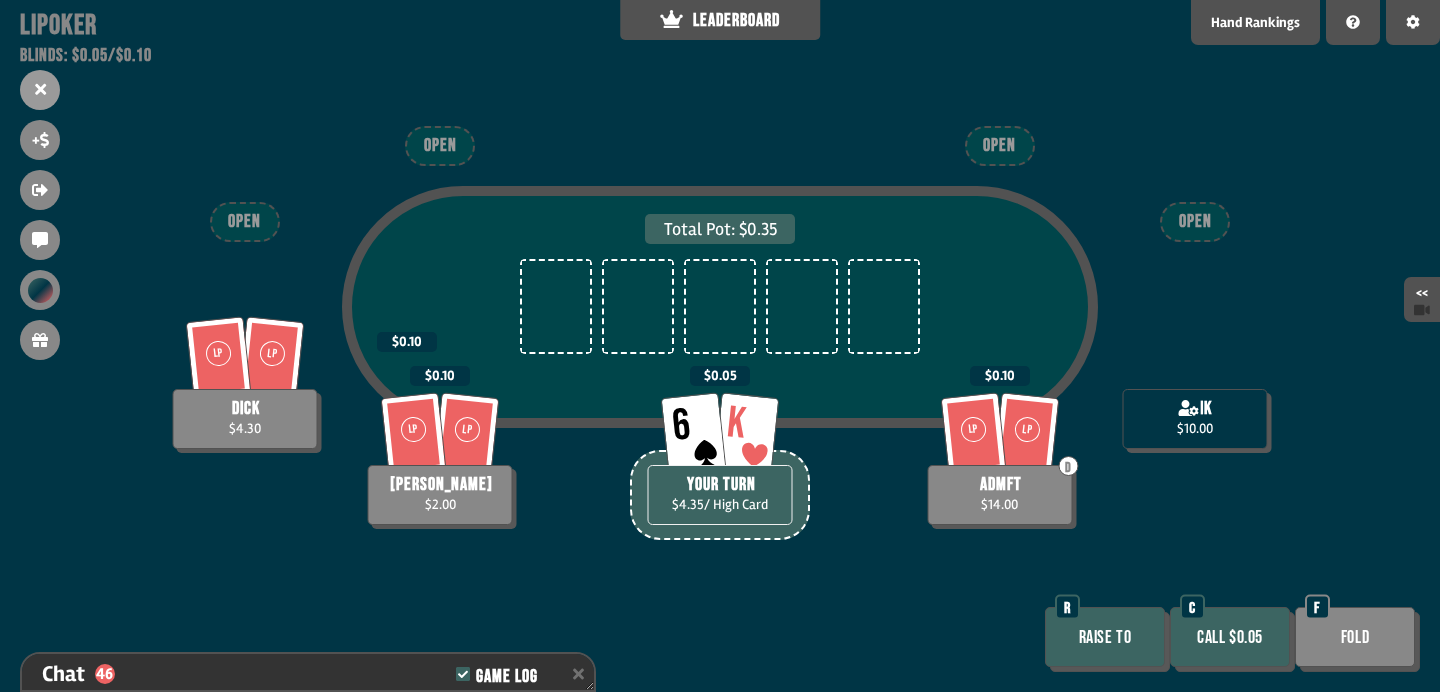 click on "Call $0.05" at bounding box center (1230, 637) 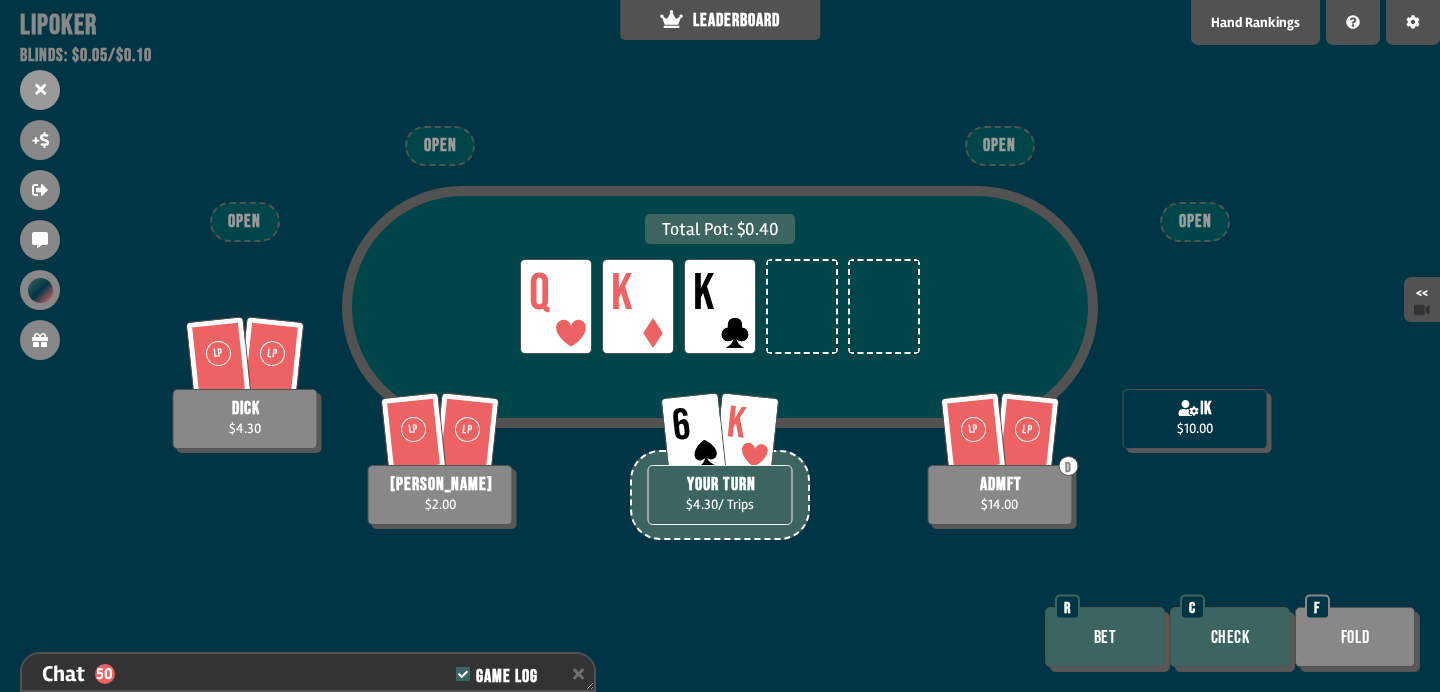 click on "Bet" at bounding box center (1105, 637) 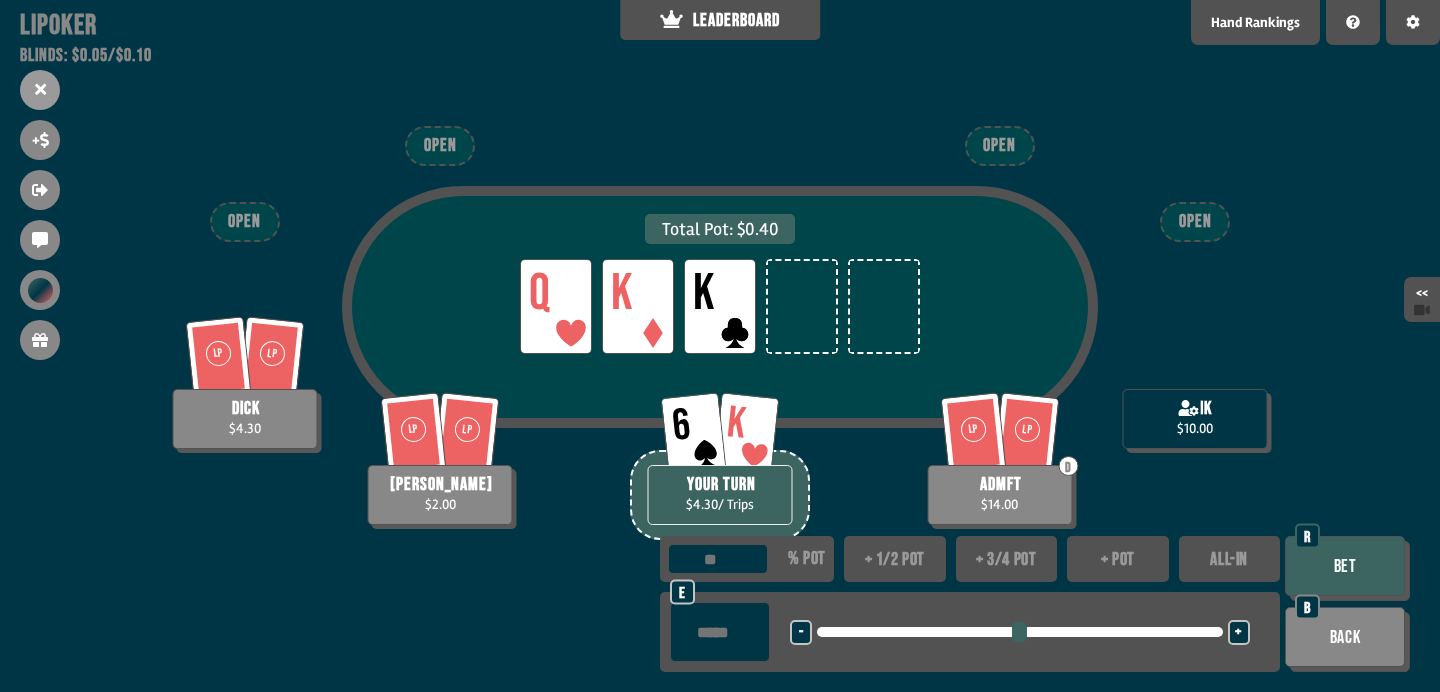 click on "+ 3/4 pot" at bounding box center (1007, 559) 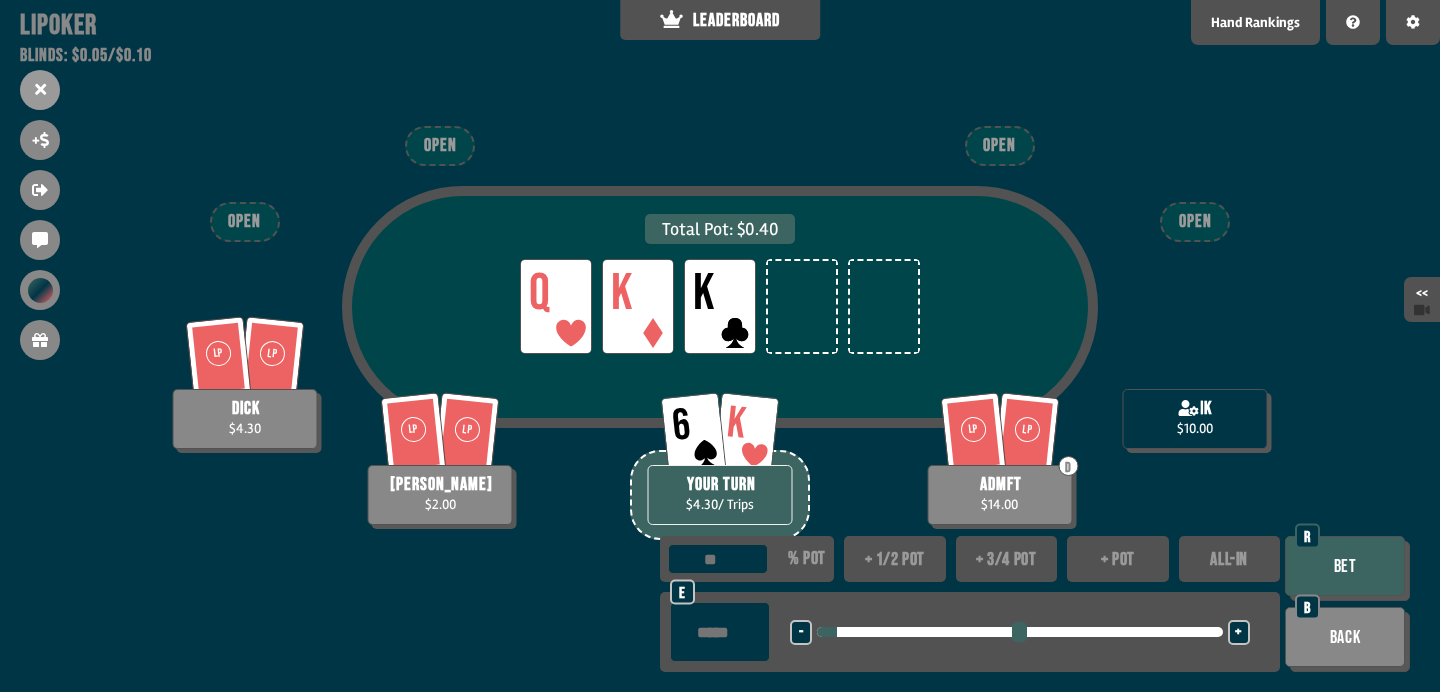 click on "** % pot + 1/2 pot + 3/4 pot + pot ALL-IN" at bounding box center (970, 559) 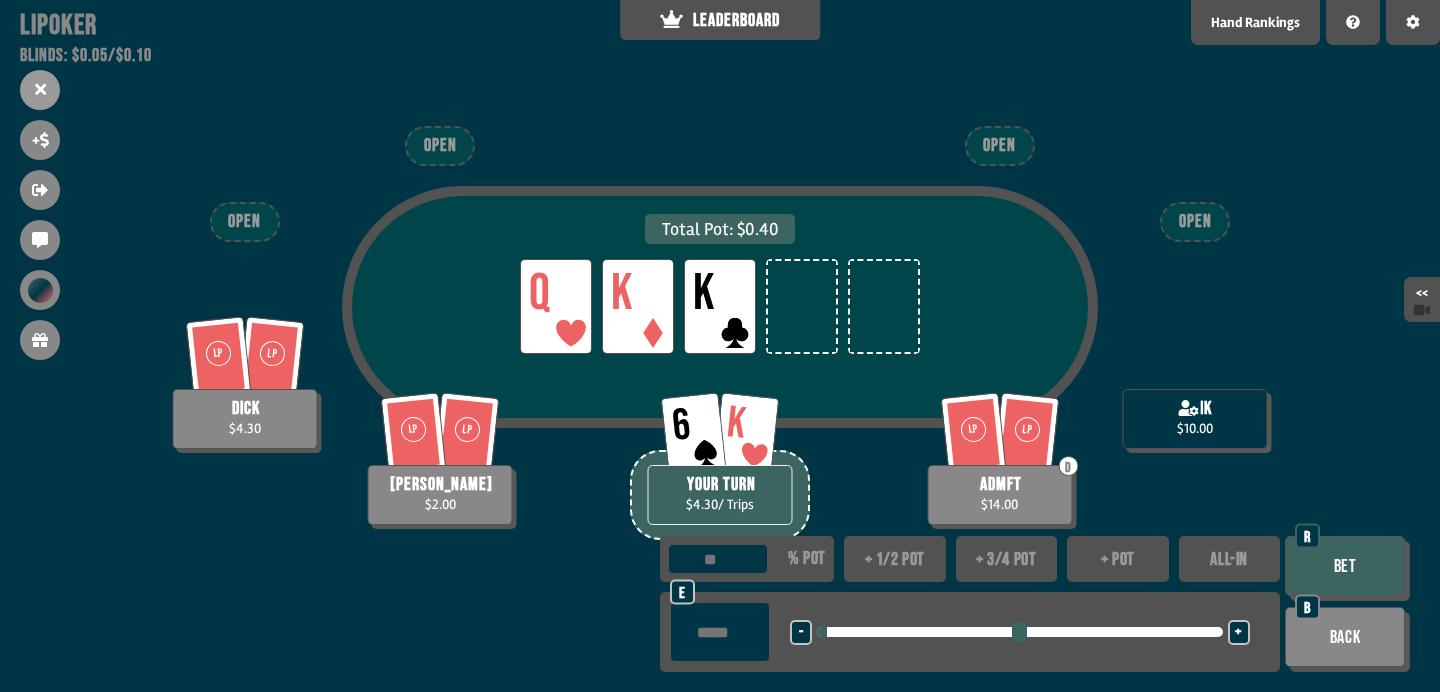 click on "Bet" at bounding box center (1345, 566) 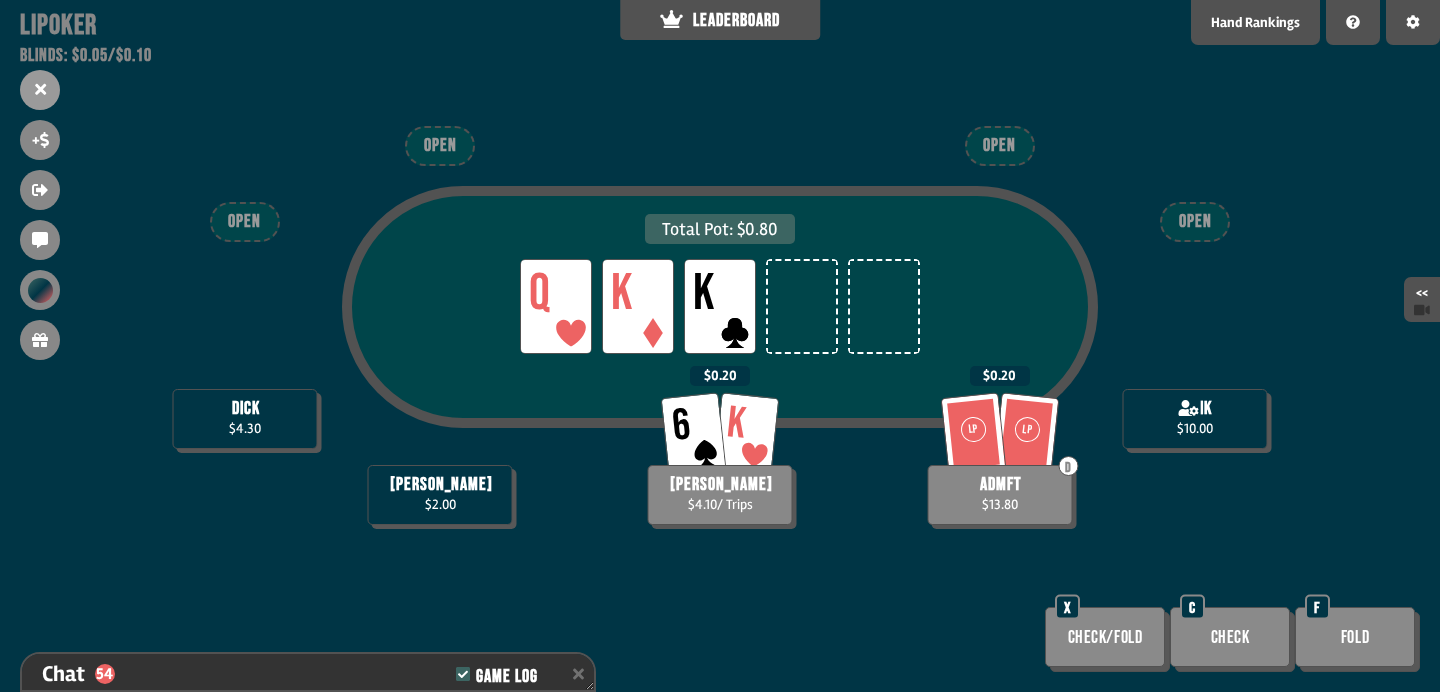 scroll, scrollTop: 1898, scrollLeft: 0, axis: vertical 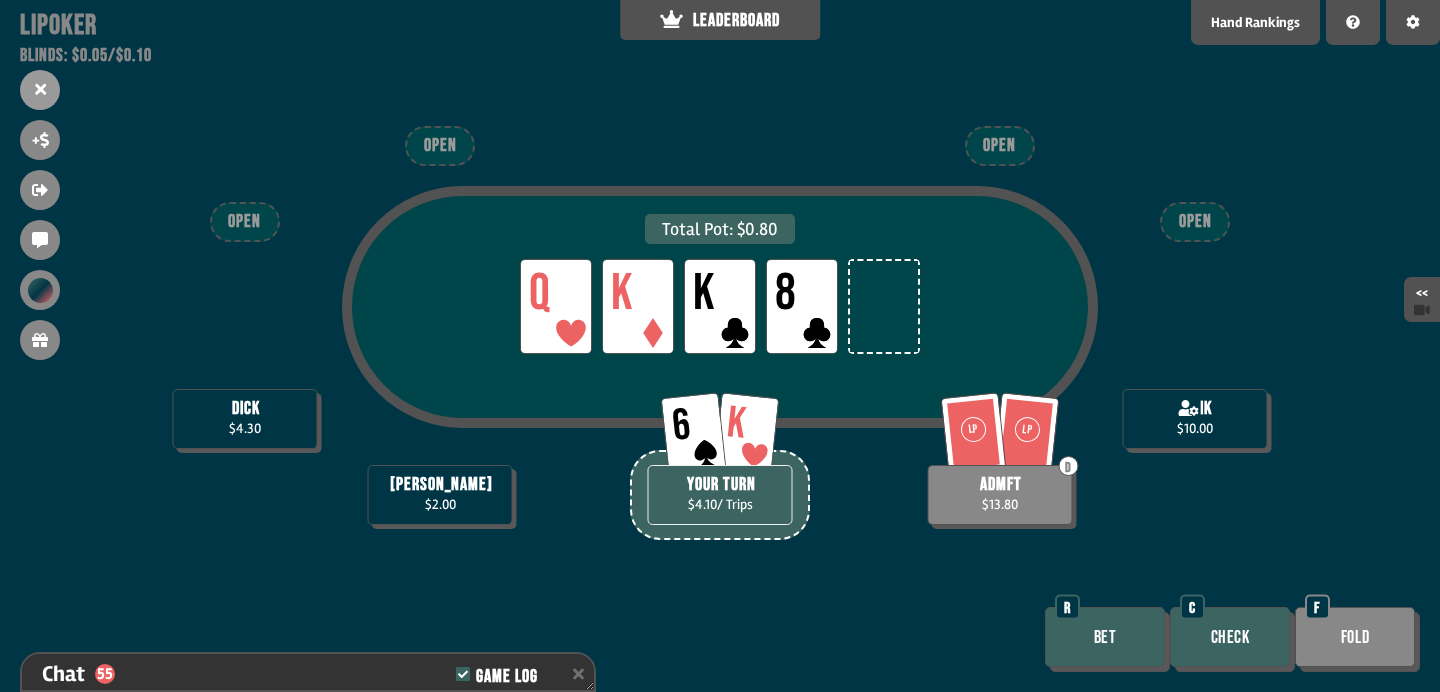 click on "Bet" at bounding box center [1105, 637] 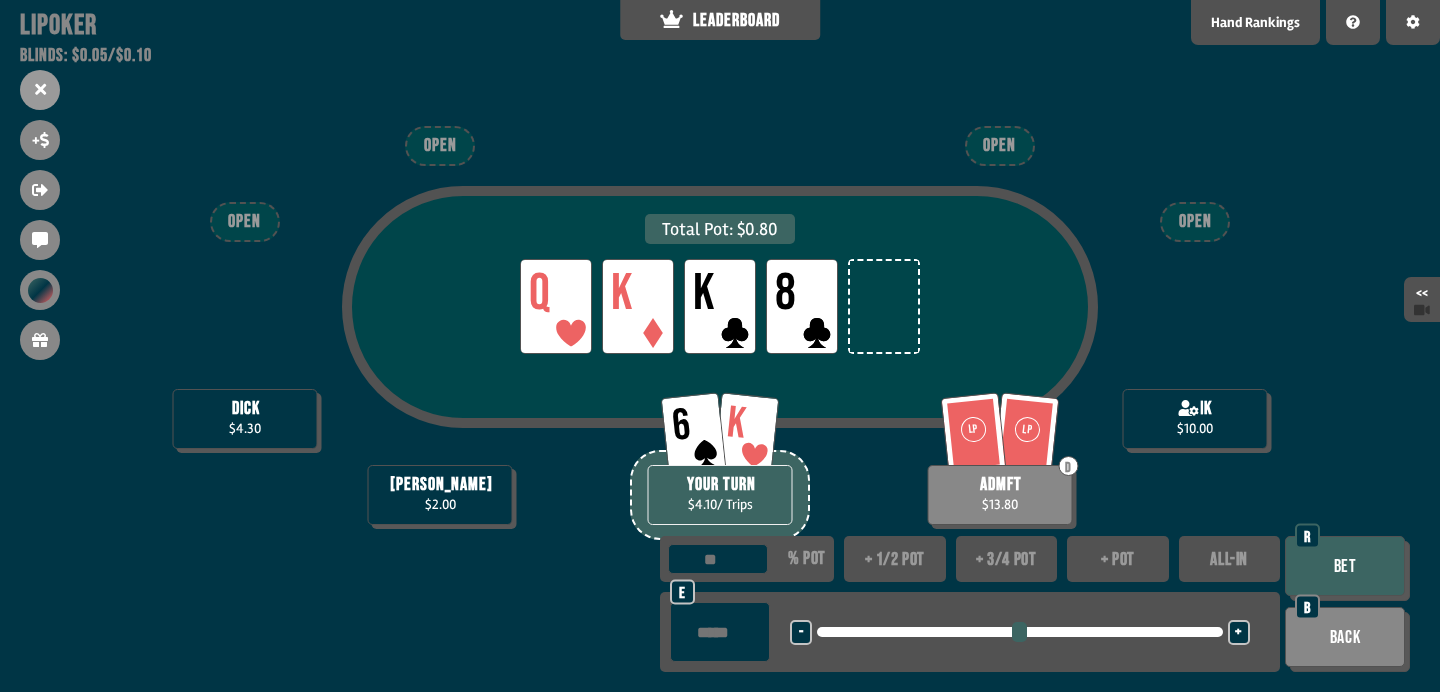 click on "+ pot" at bounding box center (1118, 559) 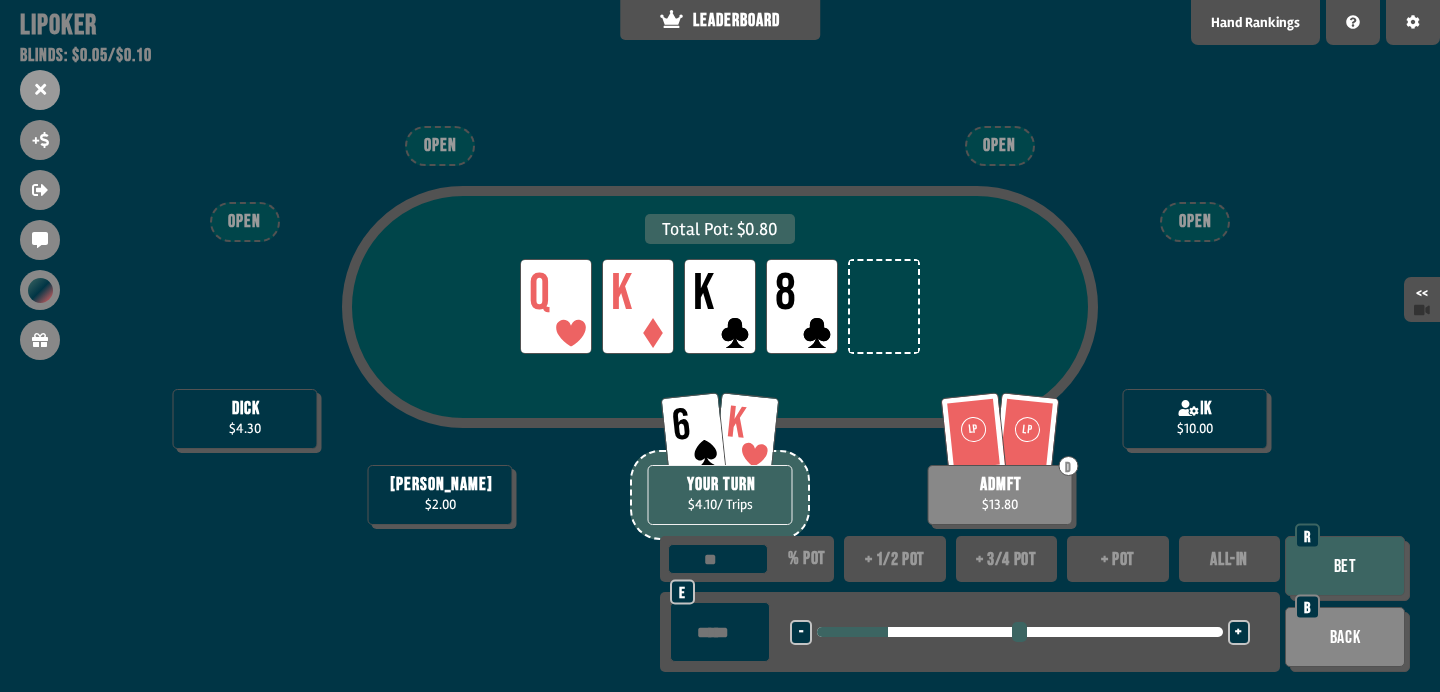 click on "Bet" at bounding box center [1345, 566] 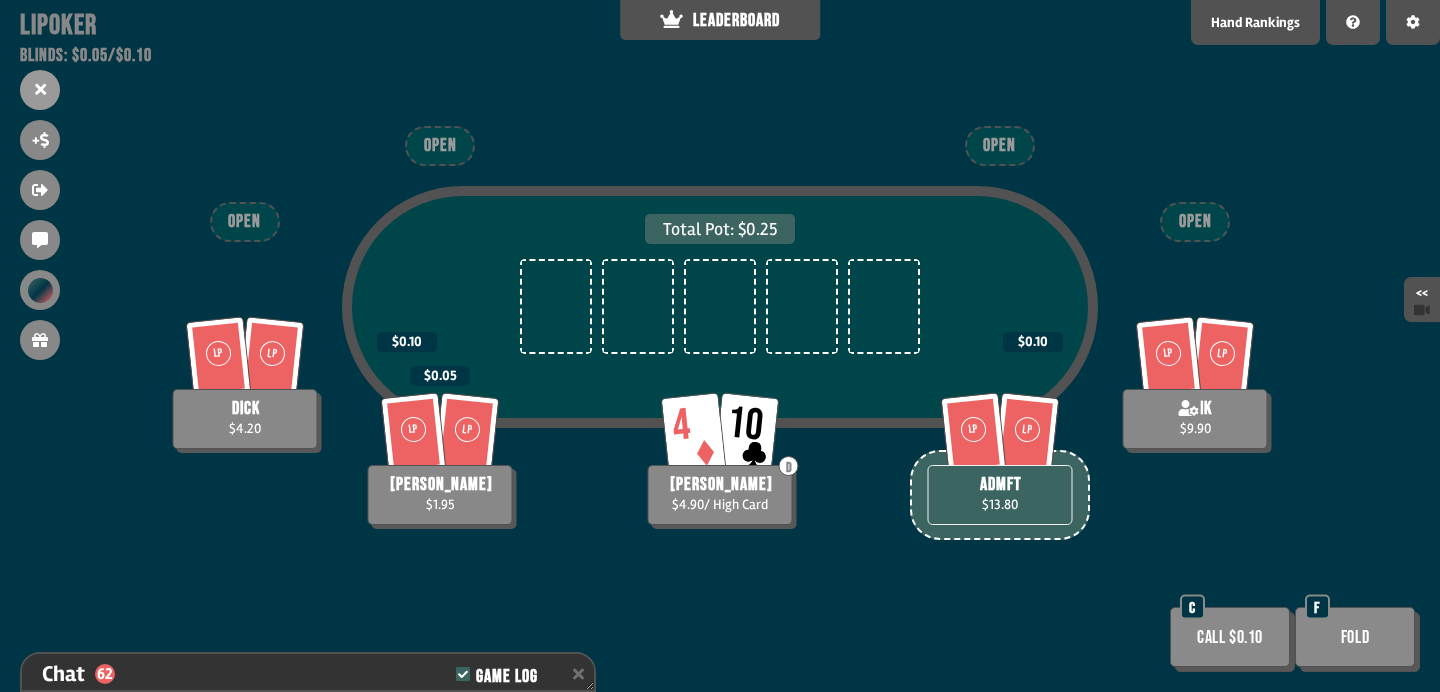 scroll, scrollTop: 2130, scrollLeft: 0, axis: vertical 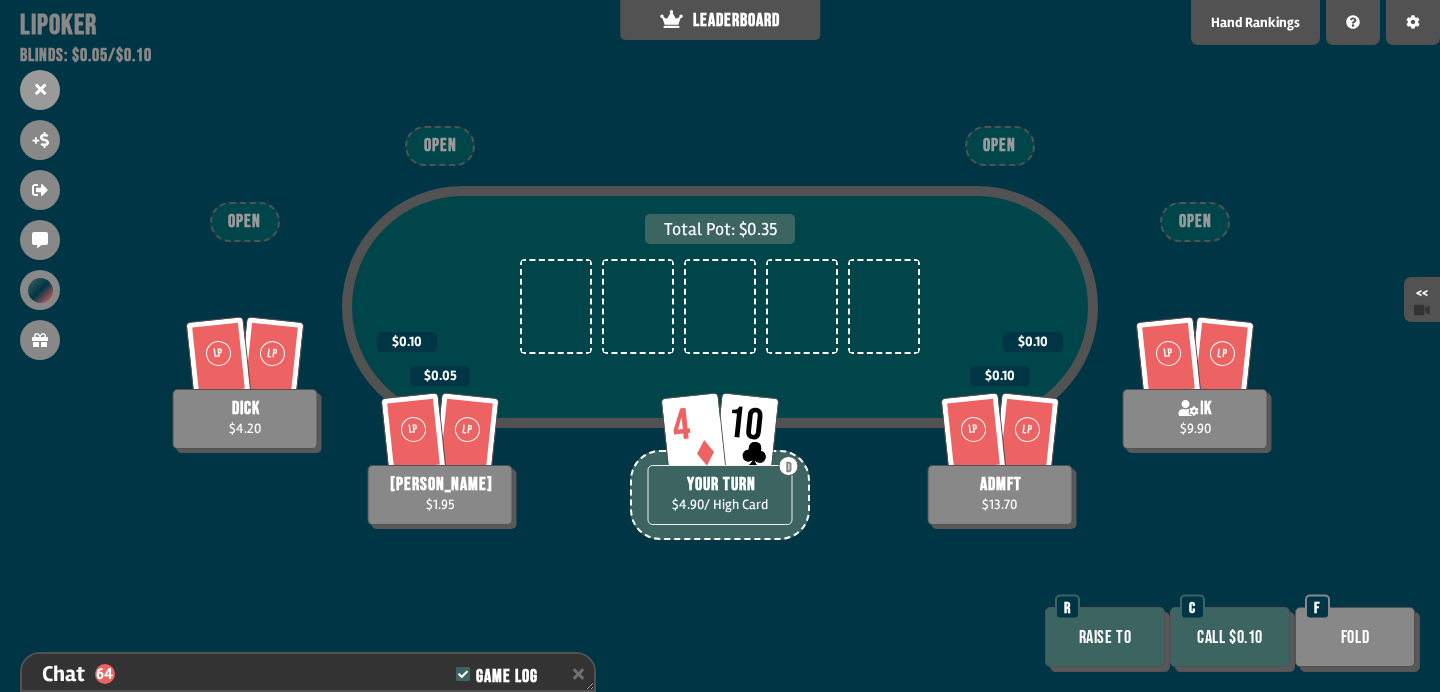 click on "Fold" at bounding box center [1355, 637] 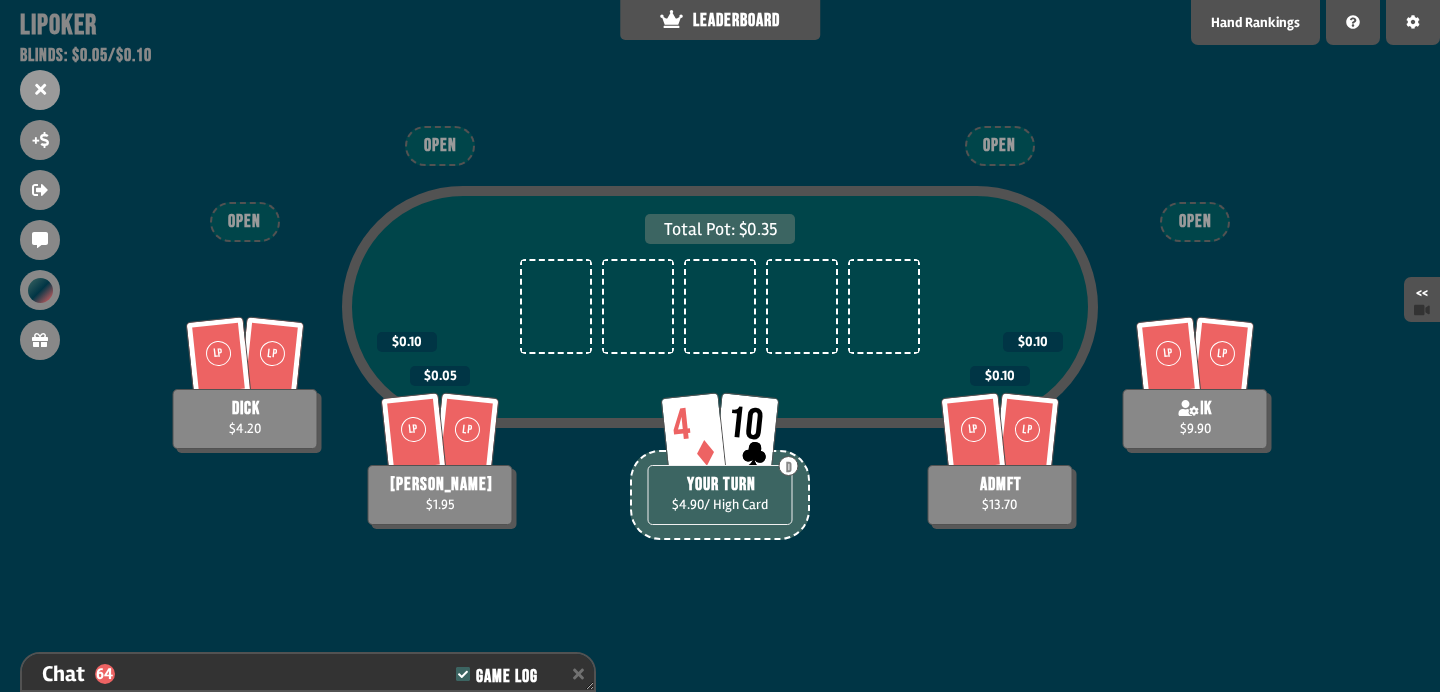 scroll, scrollTop: 2217, scrollLeft: 0, axis: vertical 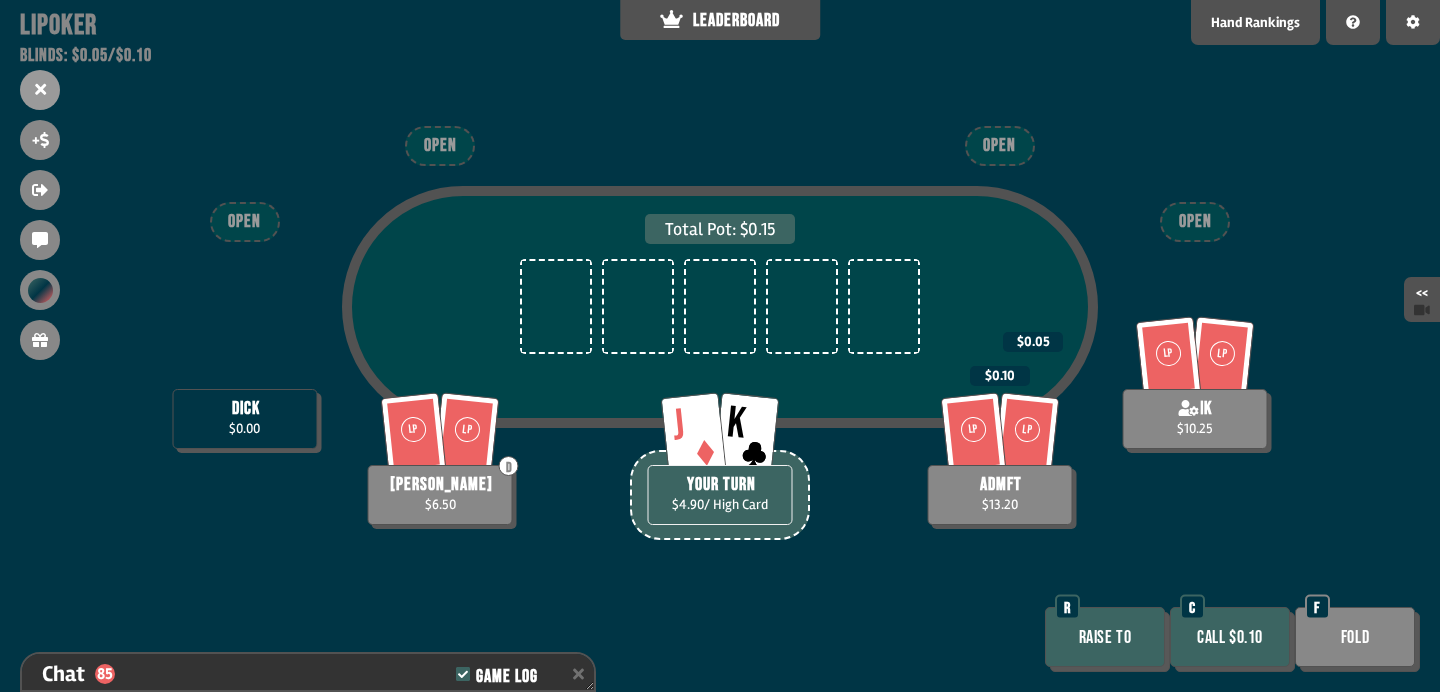 click on "Raise to" at bounding box center [1105, 637] 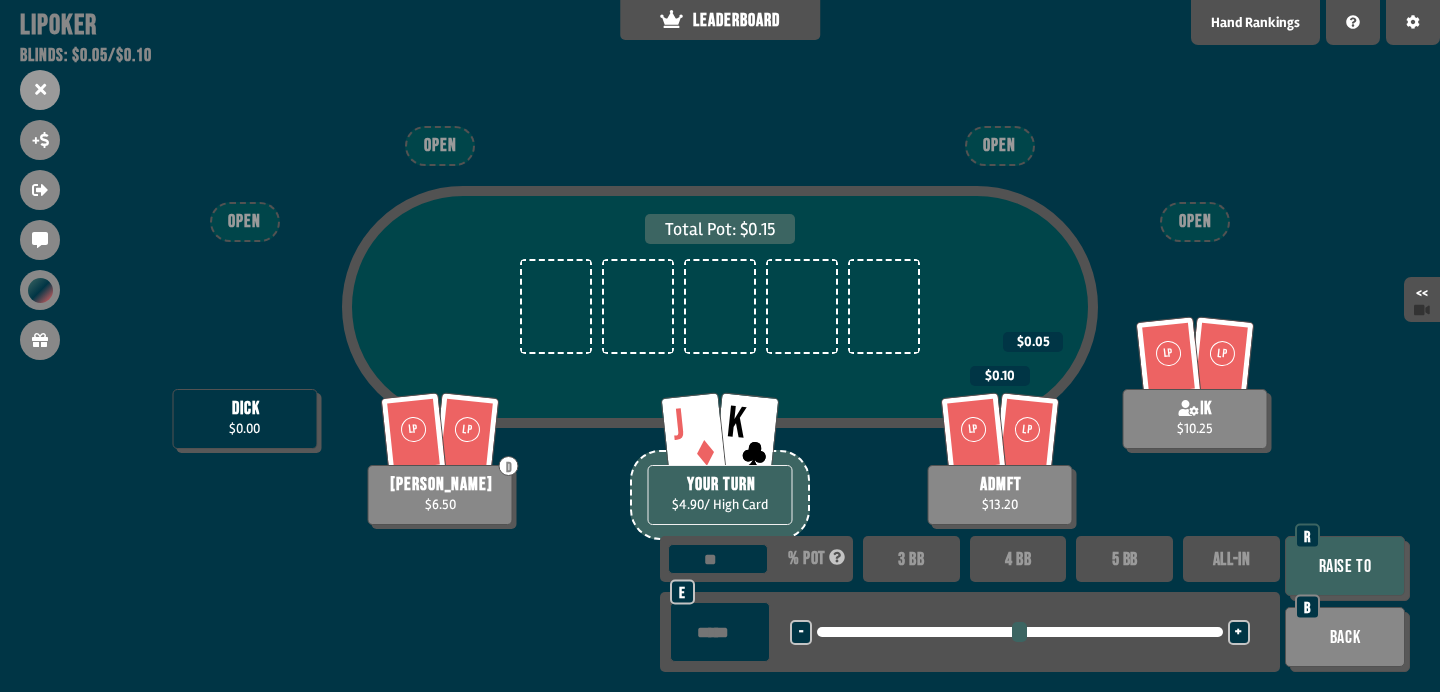 click on "5 BB" at bounding box center (1124, 559) 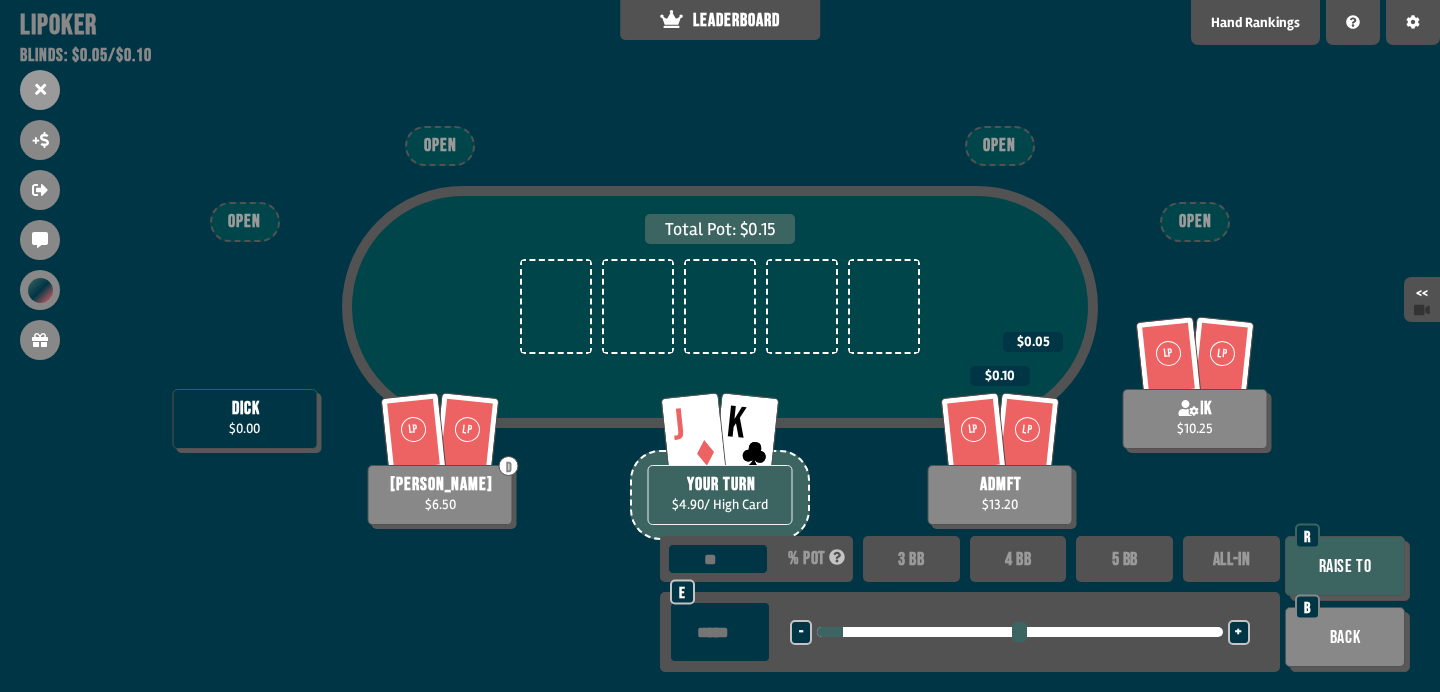 click on "Raise to" at bounding box center (1345, 566) 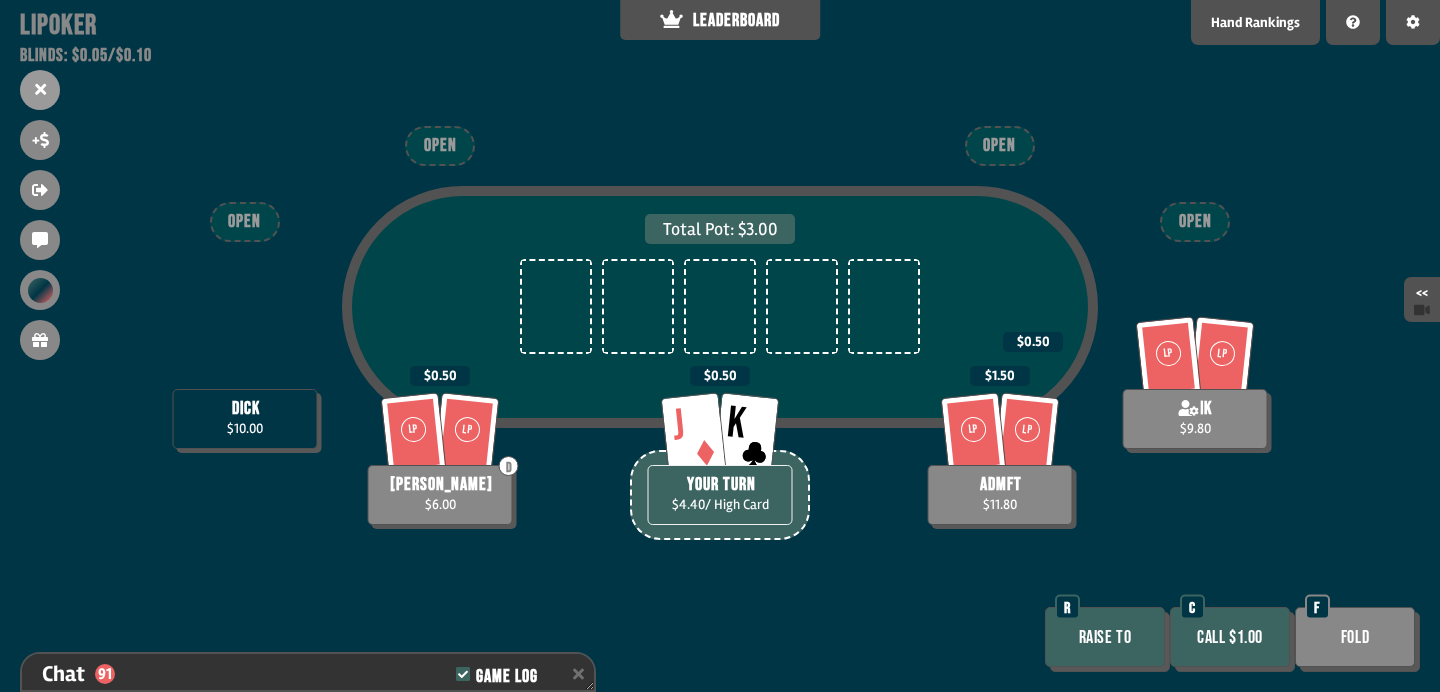 scroll, scrollTop: 2942, scrollLeft: 0, axis: vertical 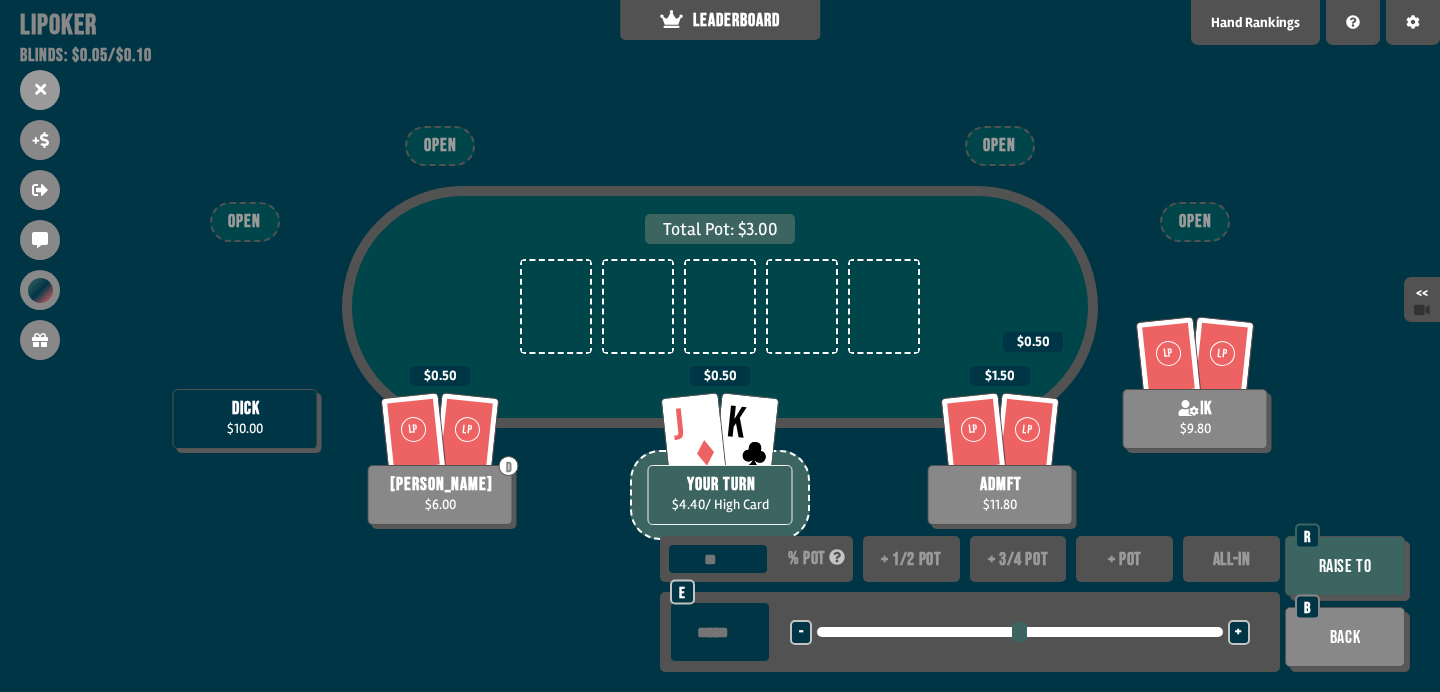 click on "ALL-IN" at bounding box center [1231, 559] 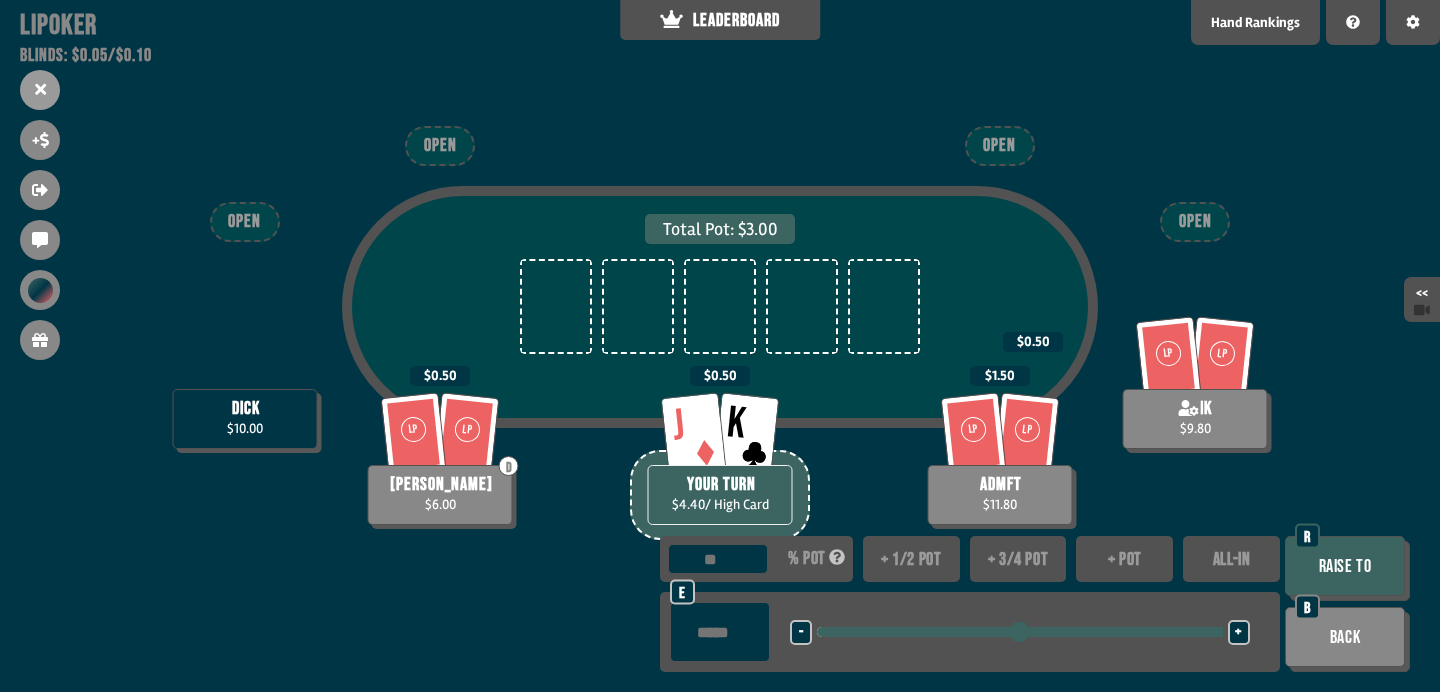 click on "Raise to" at bounding box center [1345, 566] 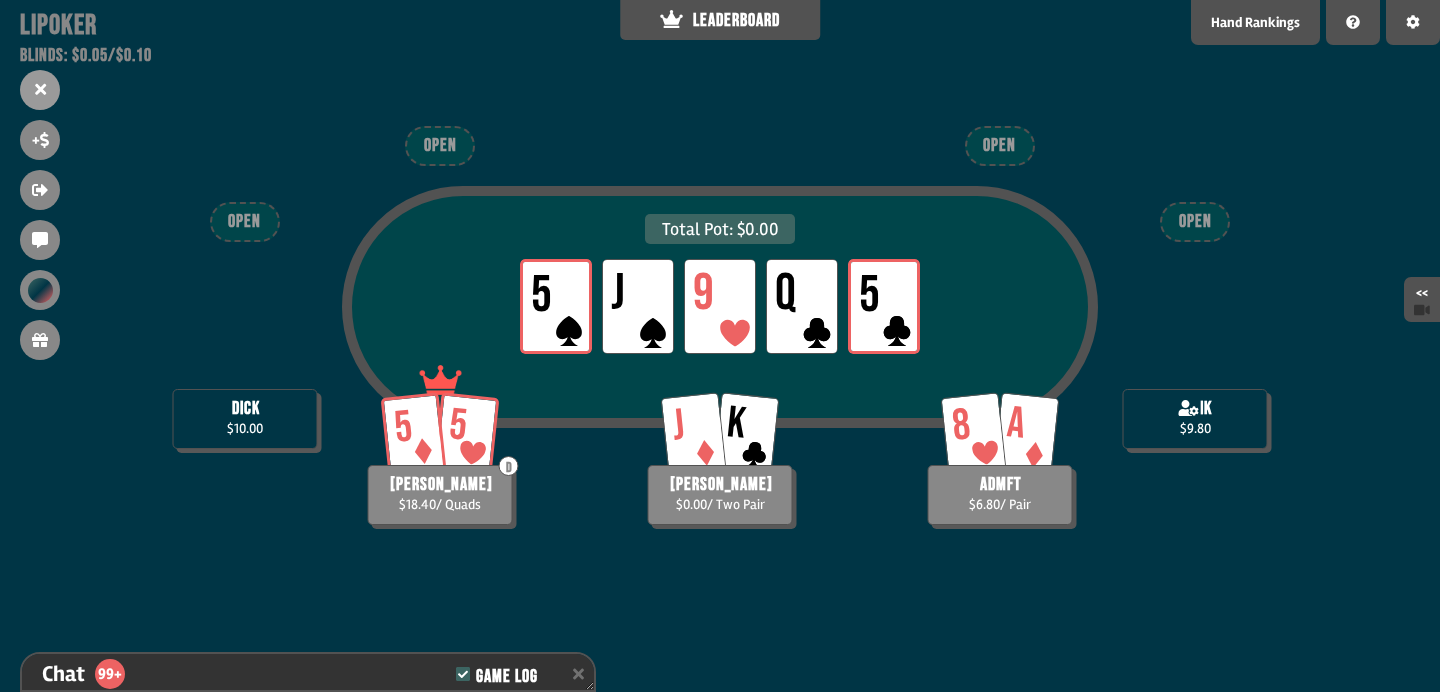 scroll, scrollTop: 3348, scrollLeft: 0, axis: vertical 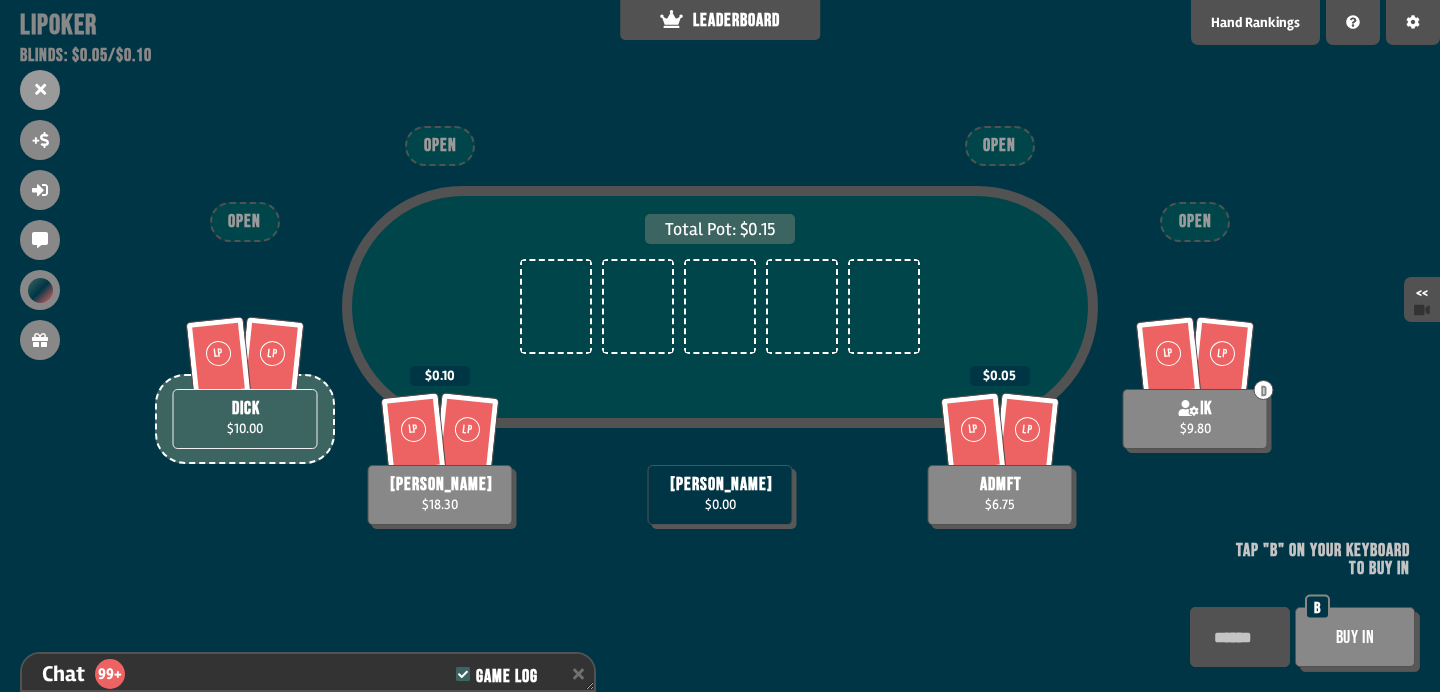 click on "Buy In" at bounding box center [1355, 637] 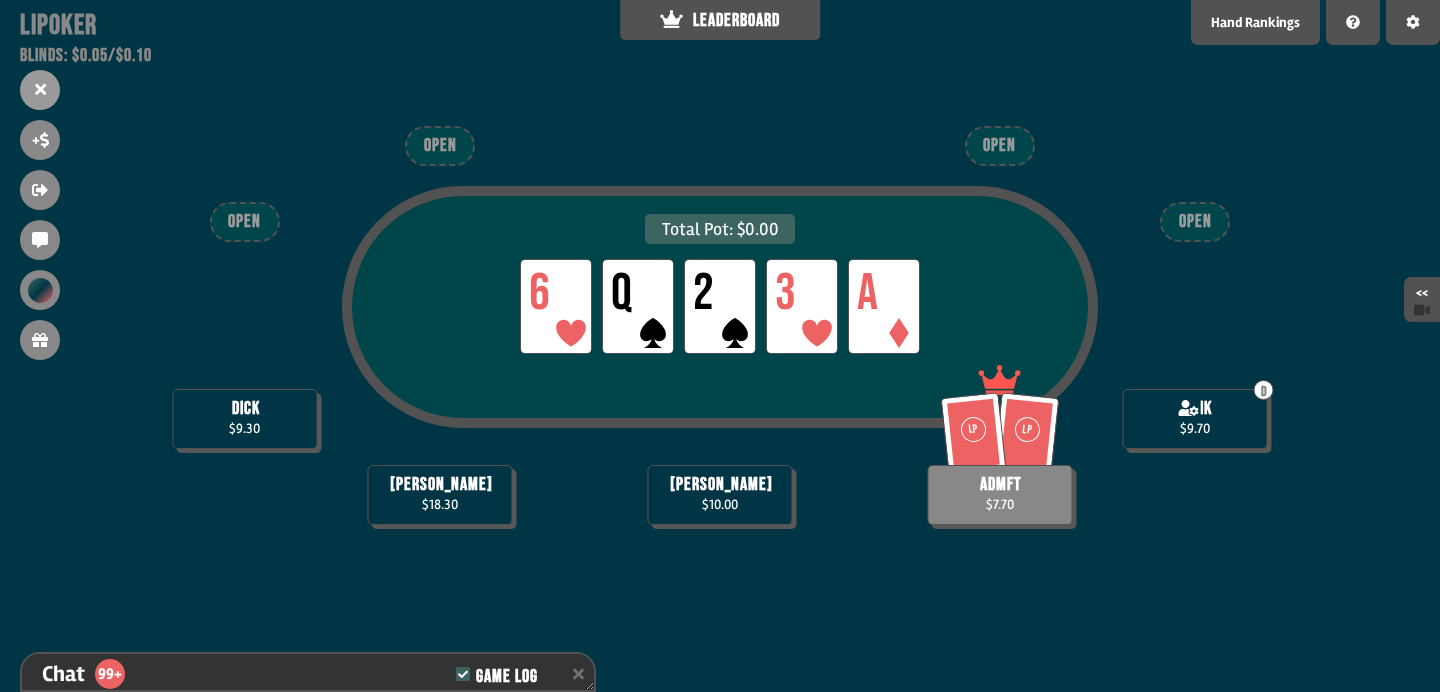 scroll, scrollTop: 3986, scrollLeft: 0, axis: vertical 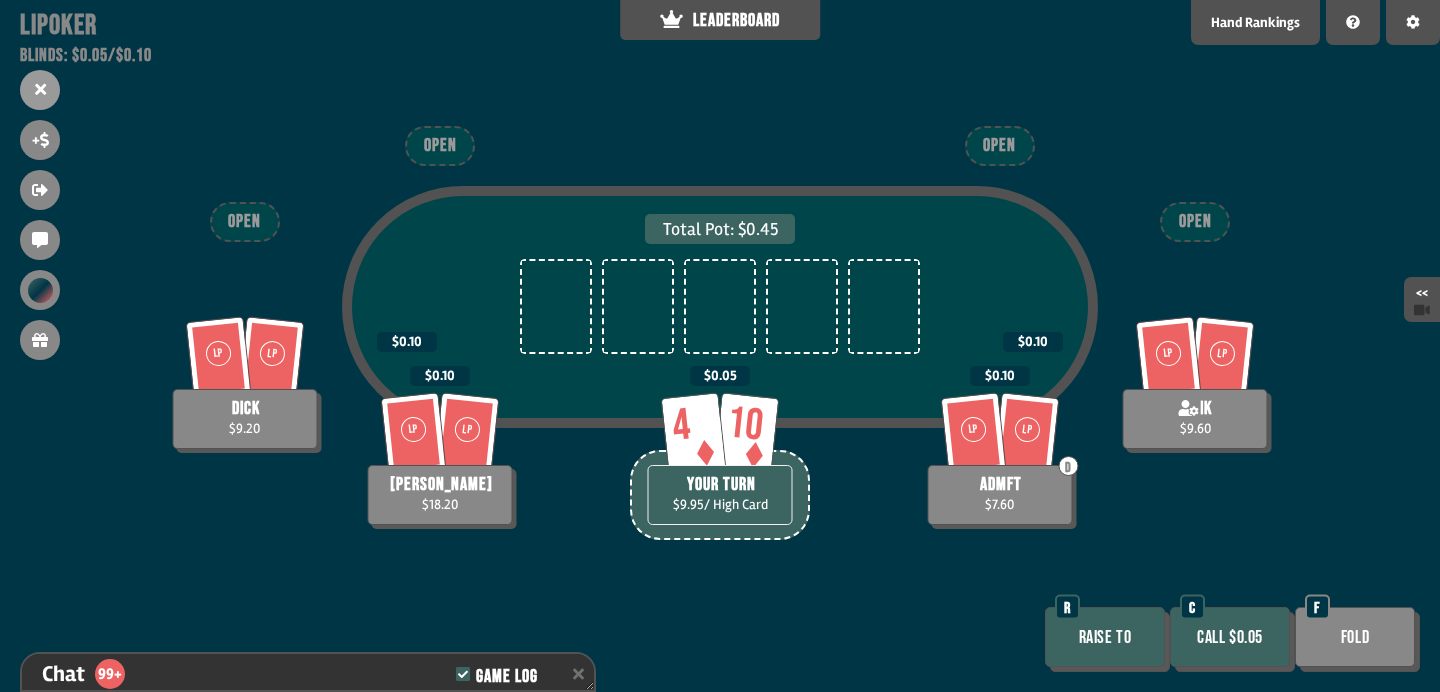 click on "Call $0.05" at bounding box center [1230, 637] 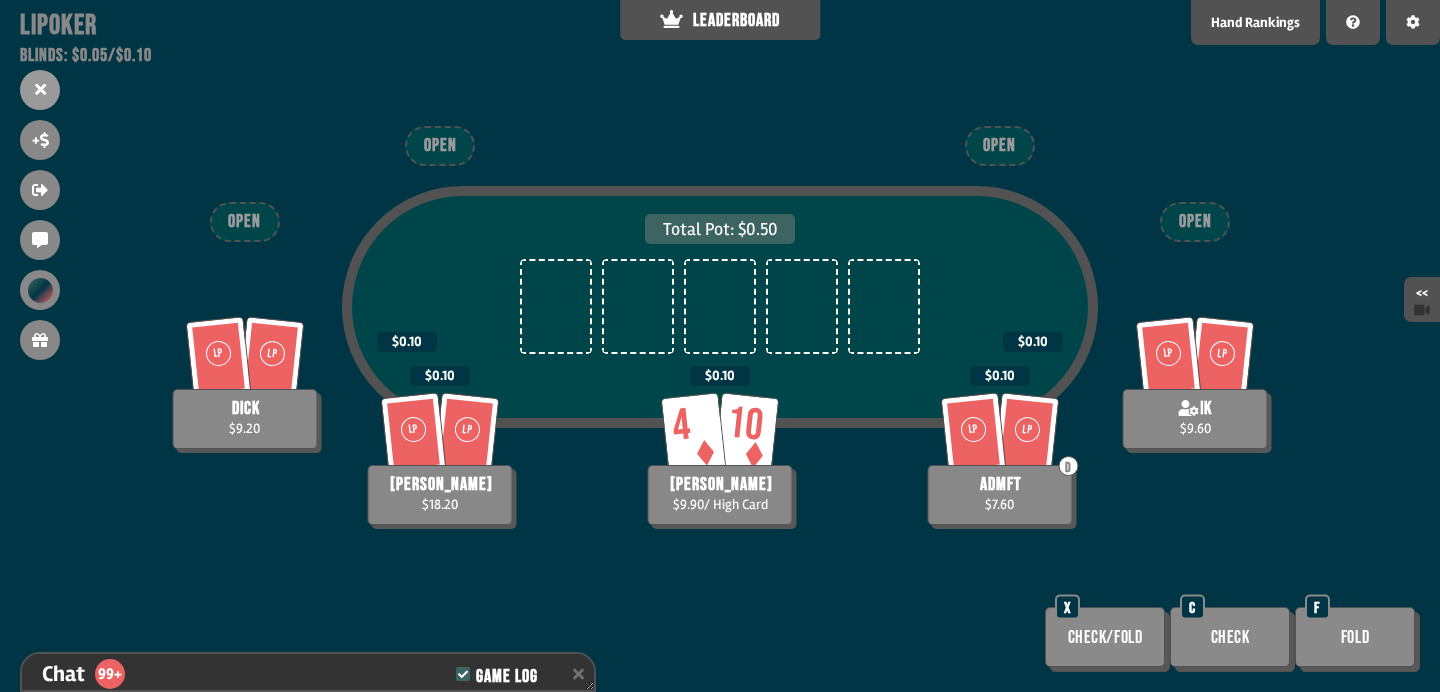 scroll, scrollTop: 4189, scrollLeft: 0, axis: vertical 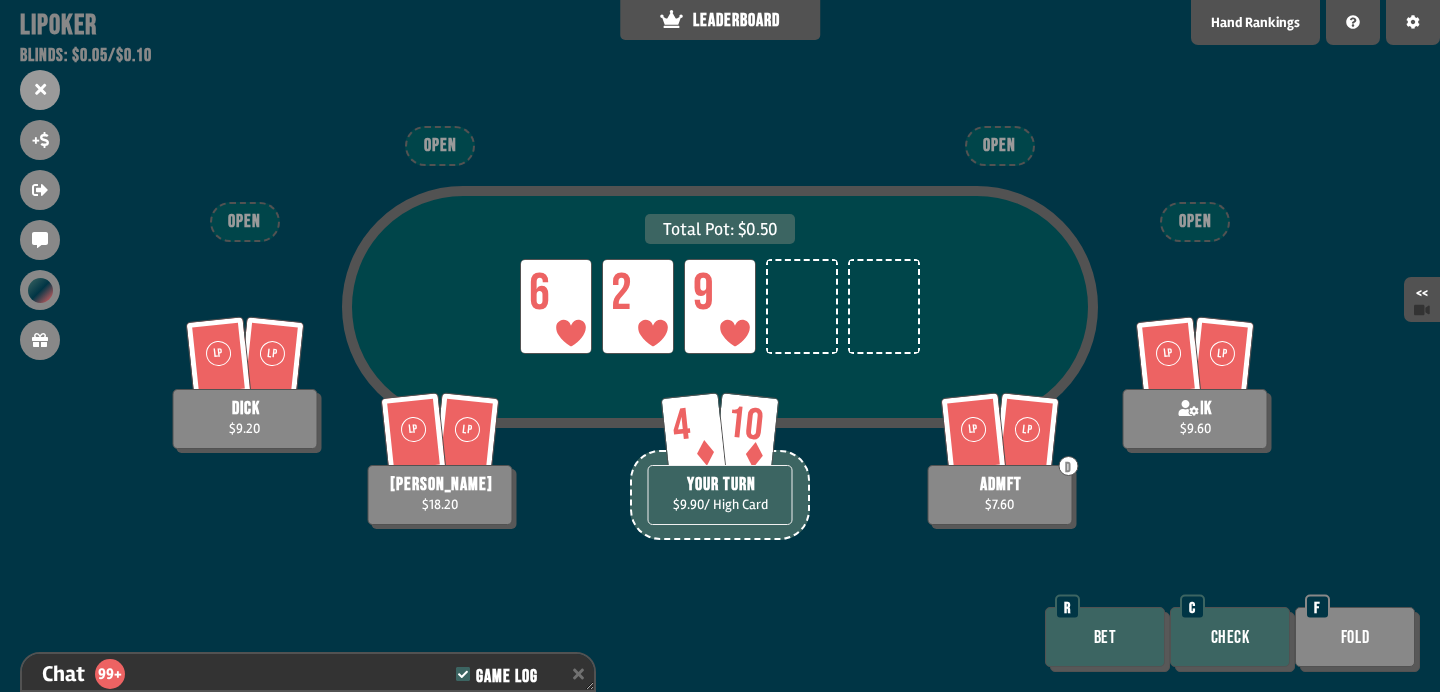 click on "Check" at bounding box center [1230, 637] 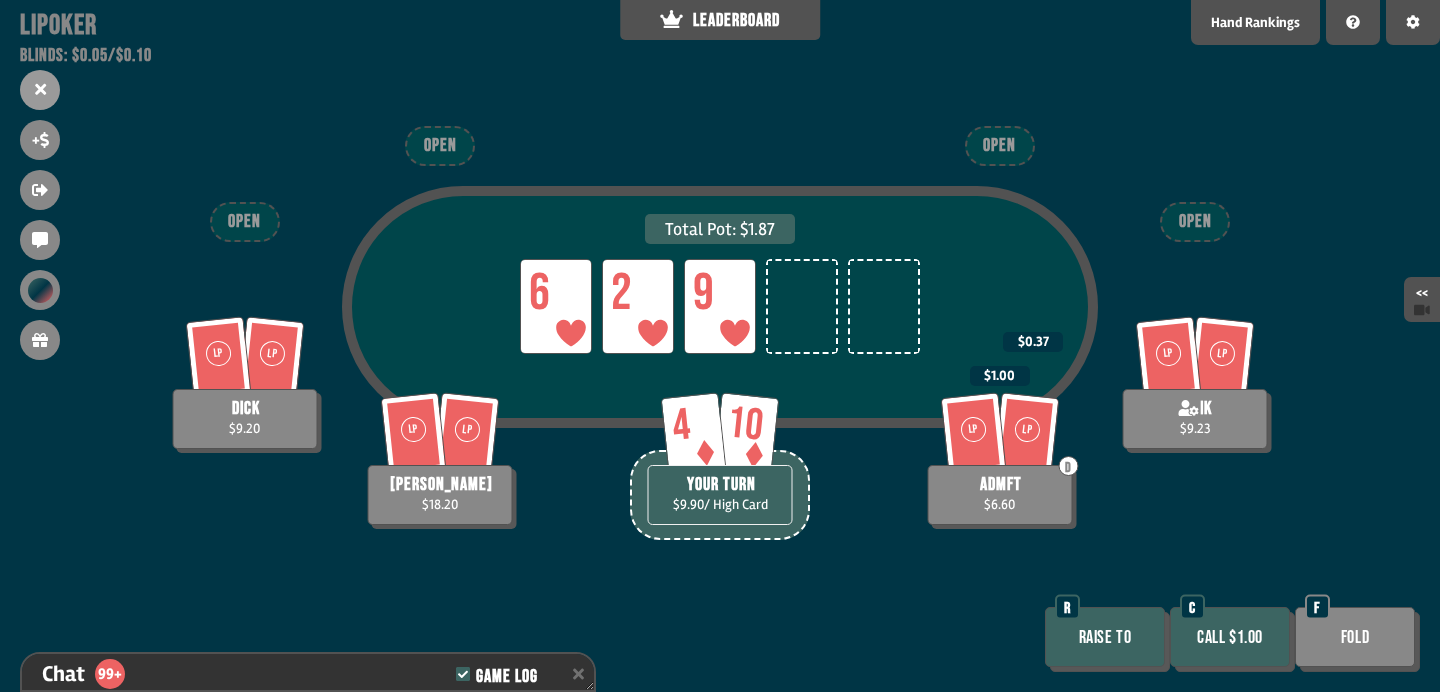 scroll, scrollTop: 4392, scrollLeft: 0, axis: vertical 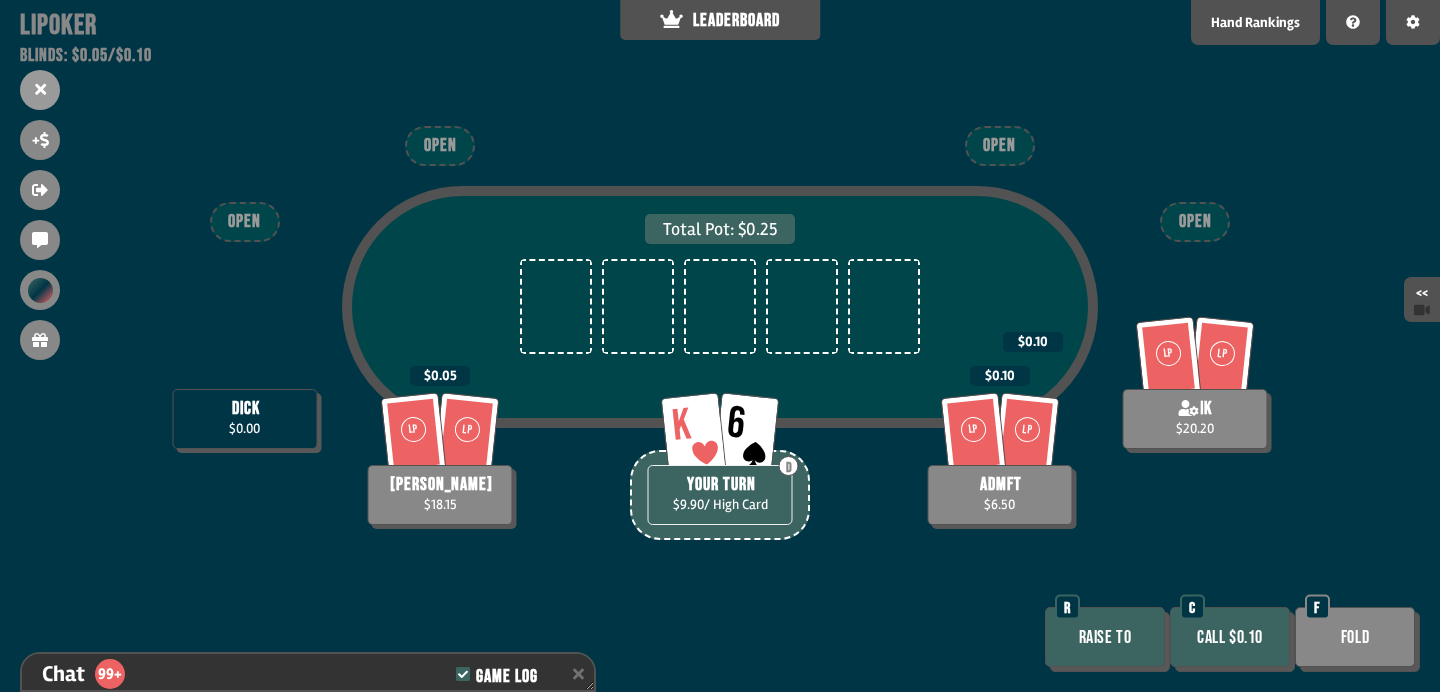 click on "Call $0.10" at bounding box center (1230, 637) 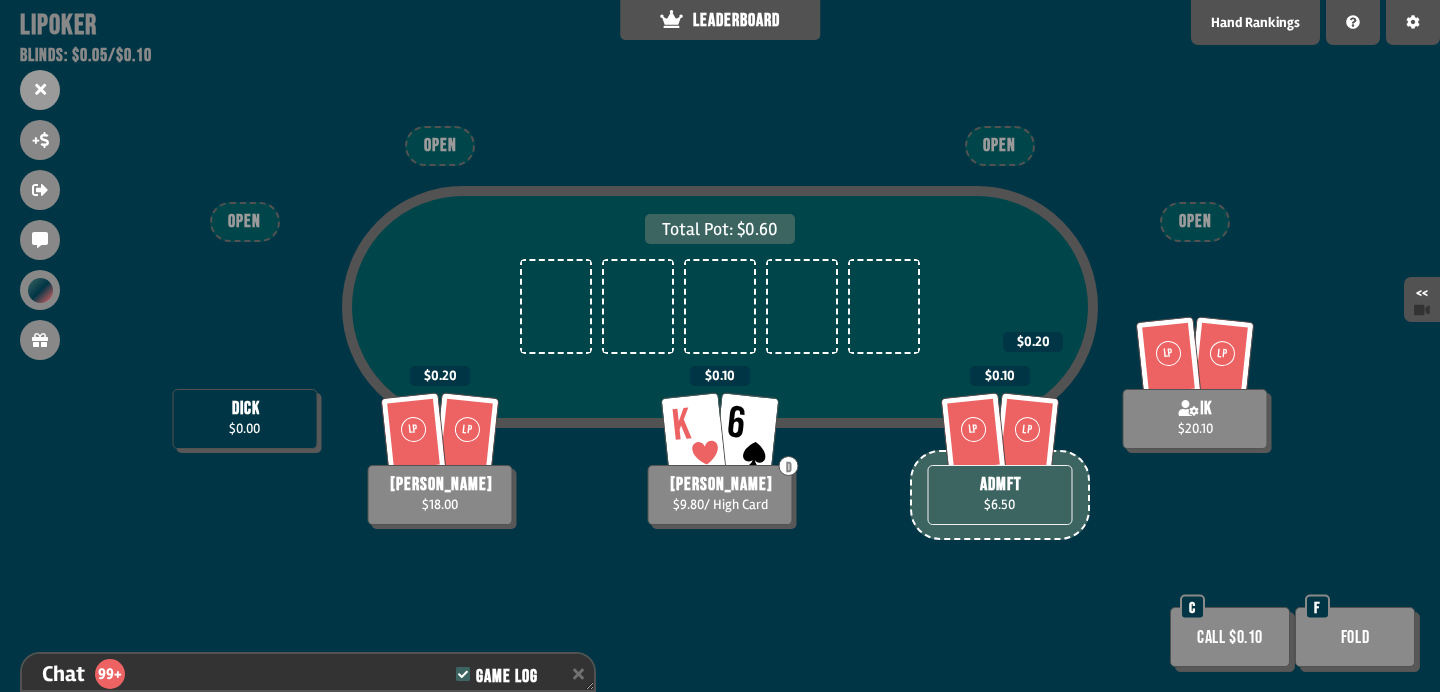 scroll, scrollTop: 4943, scrollLeft: 0, axis: vertical 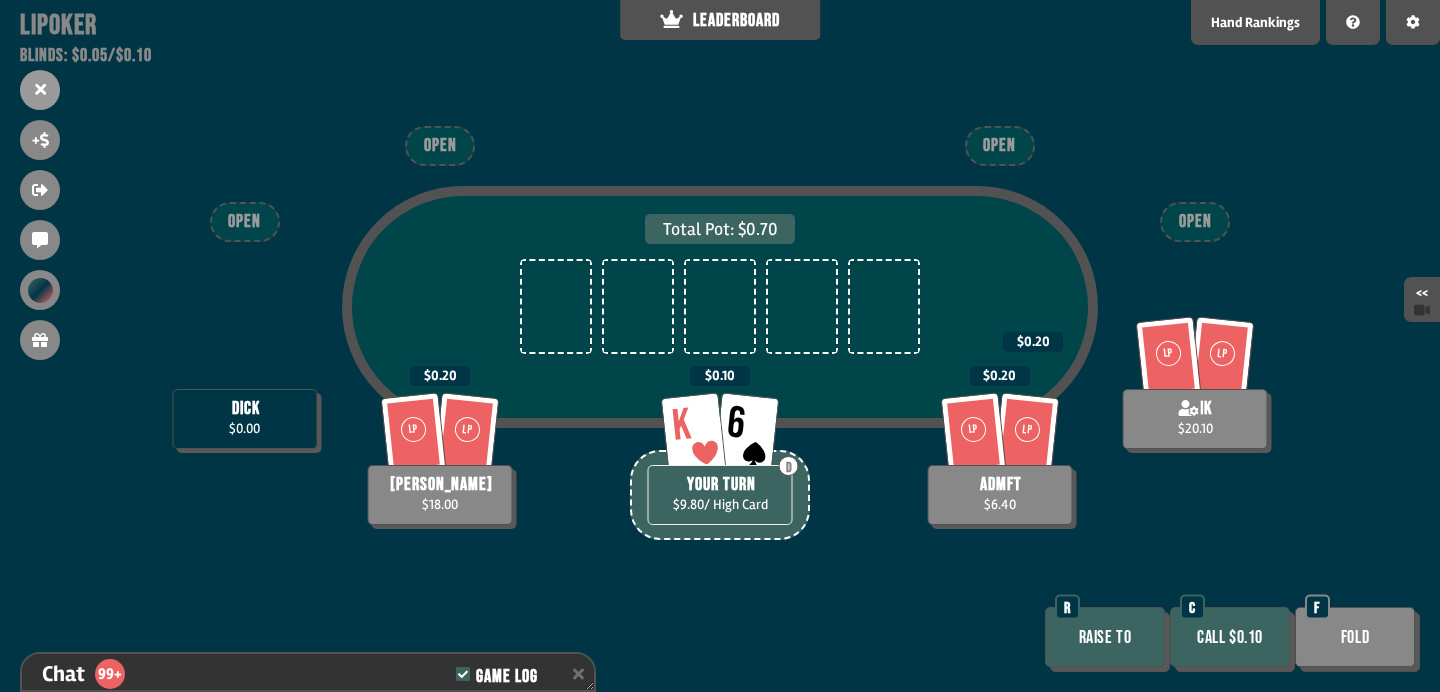 click on "Call $0.10" at bounding box center [1230, 637] 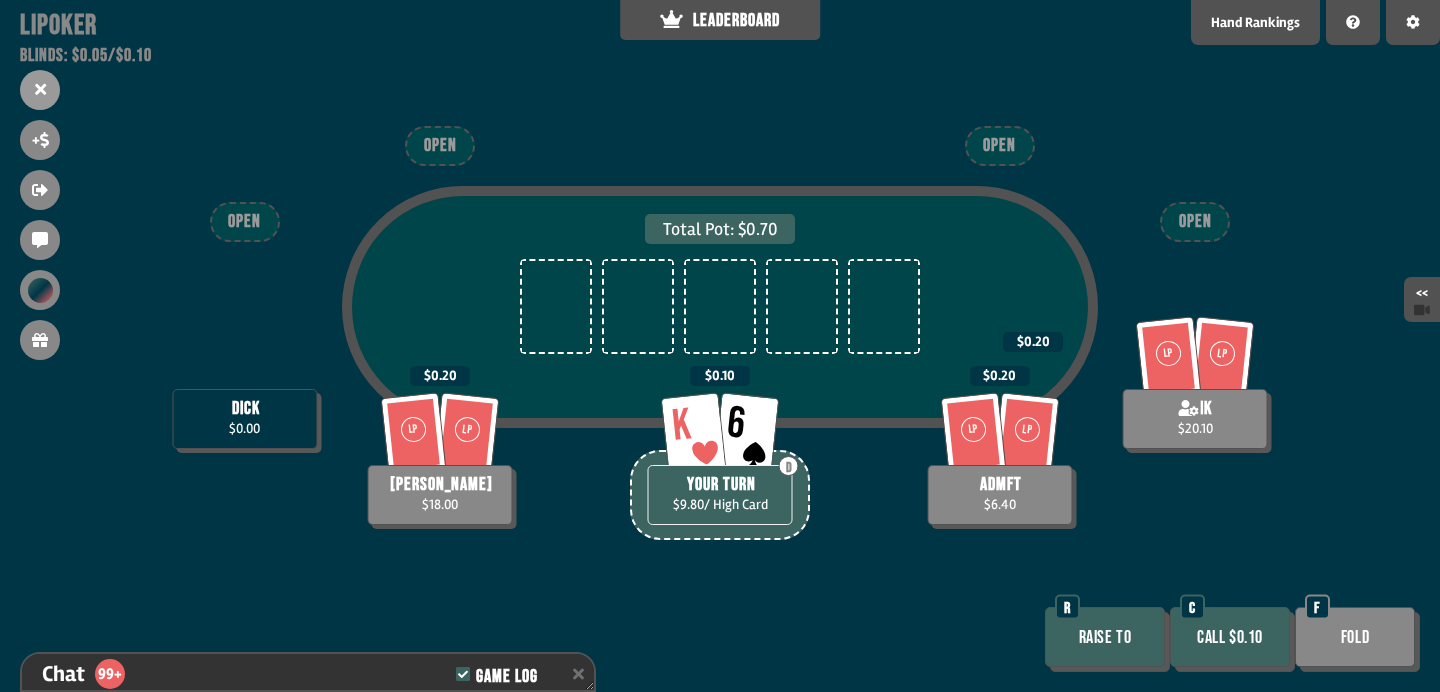 scroll, scrollTop: 5001, scrollLeft: 0, axis: vertical 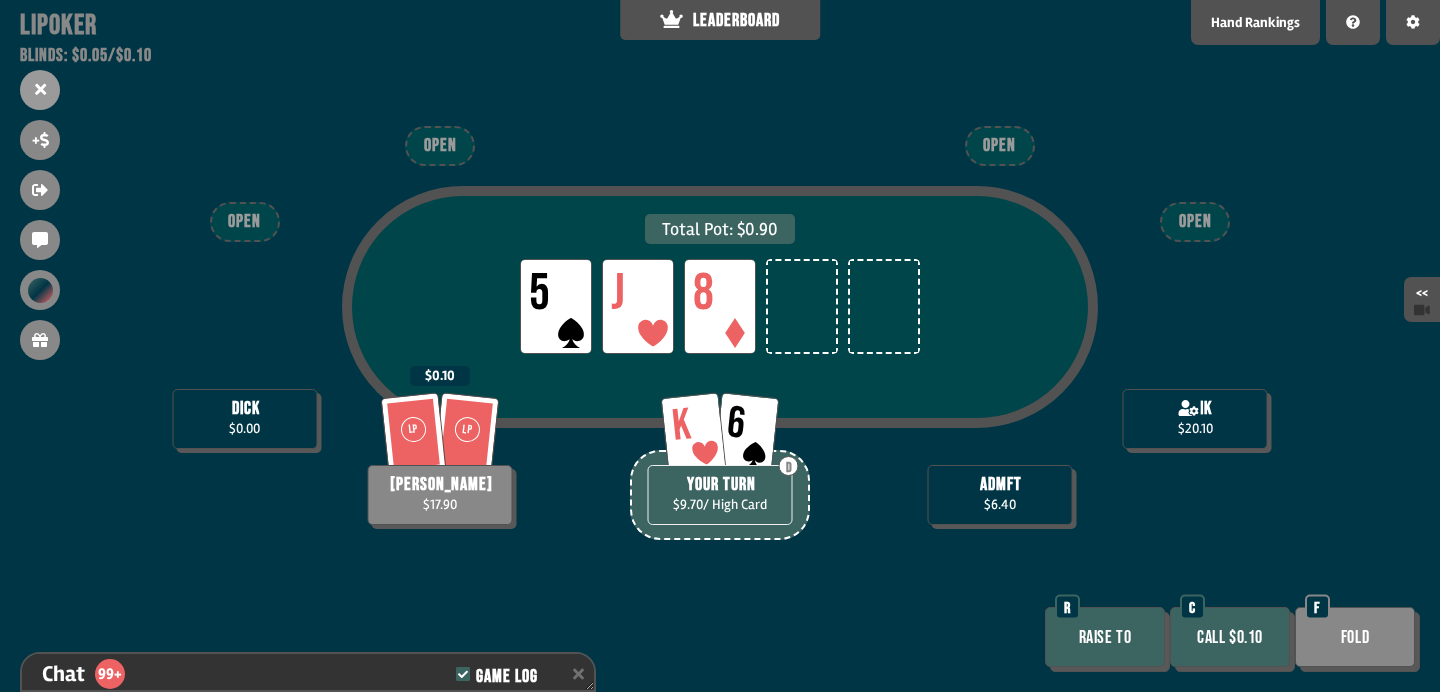 click on "Call $0.10" at bounding box center [1230, 637] 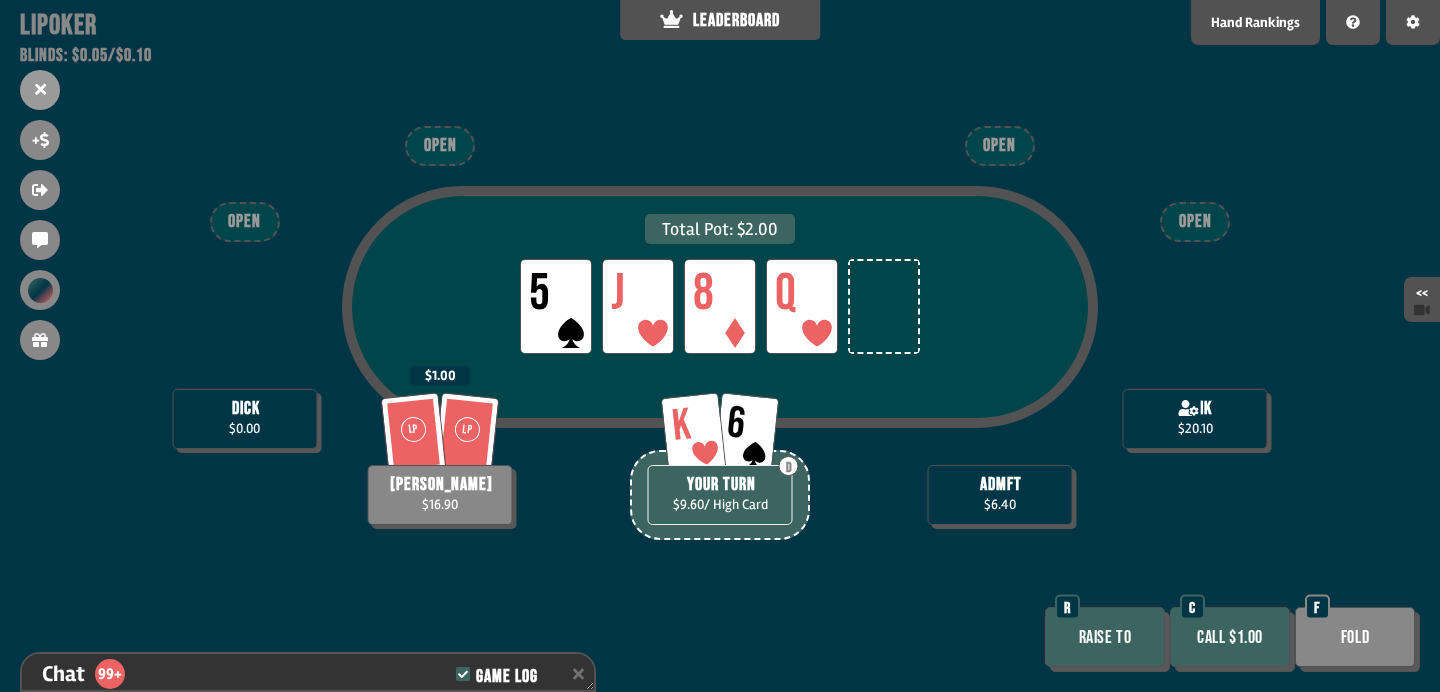 scroll, scrollTop: 5262, scrollLeft: 0, axis: vertical 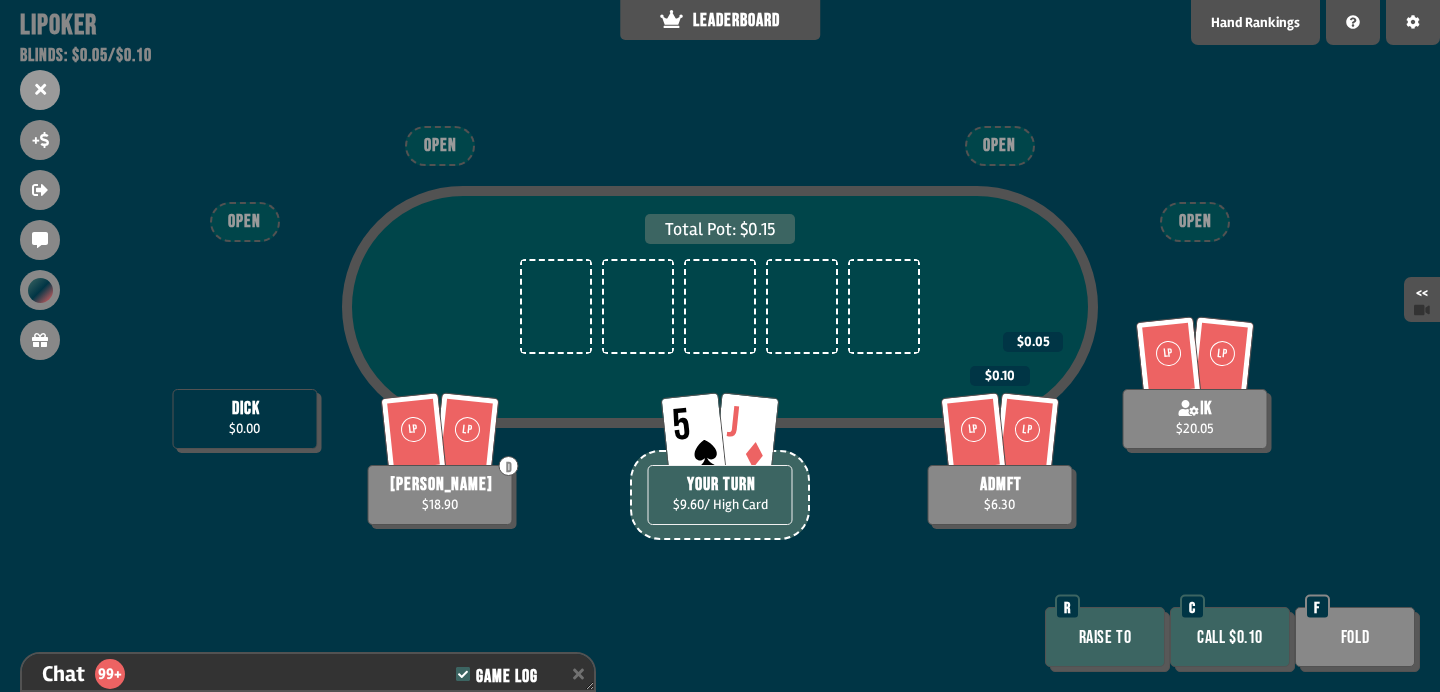 click on "Fold" at bounding box center [1355, 637] 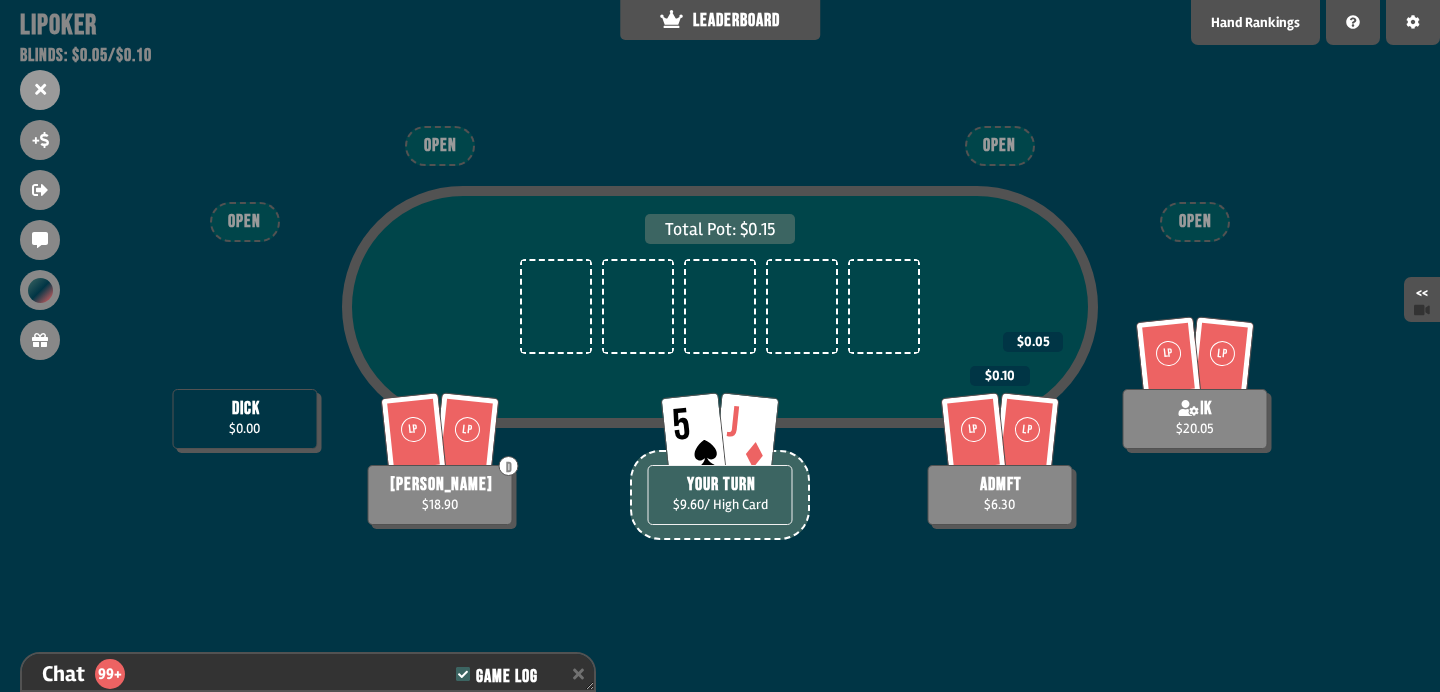 scroll, scrollTop: 5436, scrollLeft: 0, axis: vertical 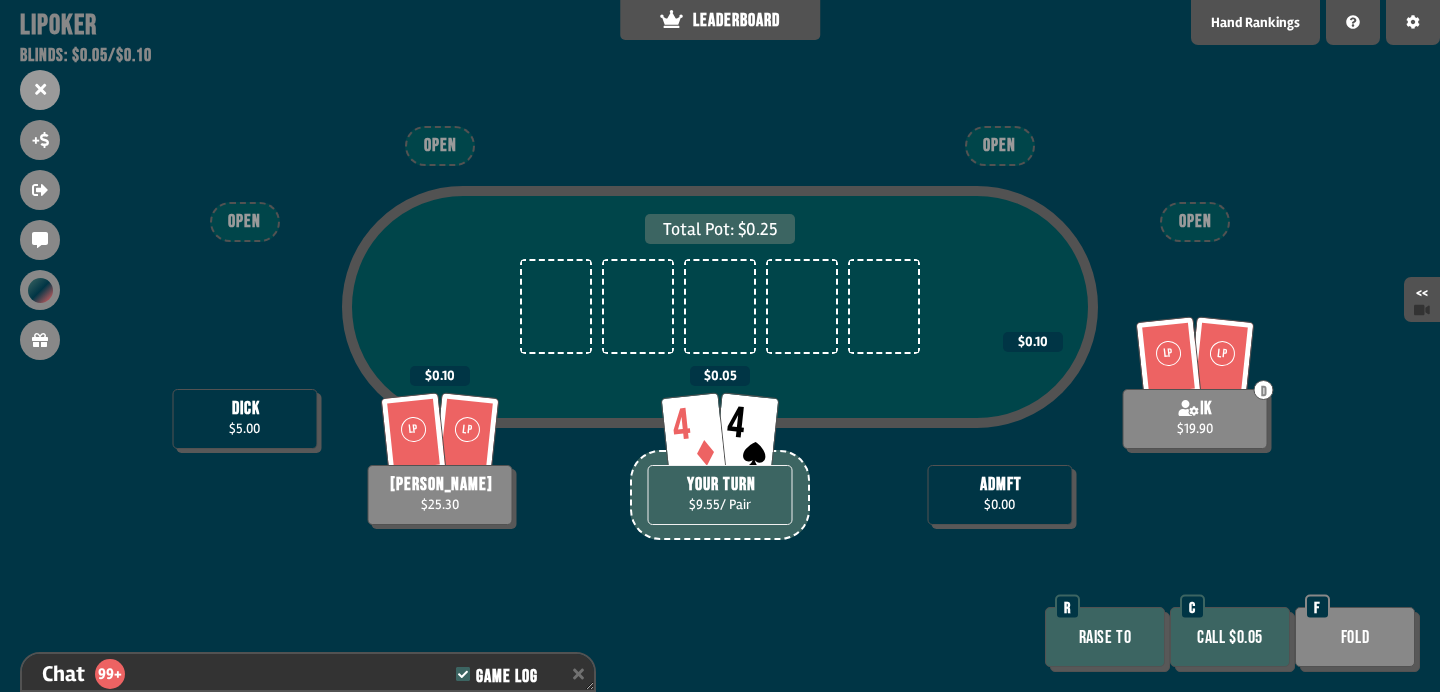 click on "Call $0.05" at bounding box center (1230, 637) 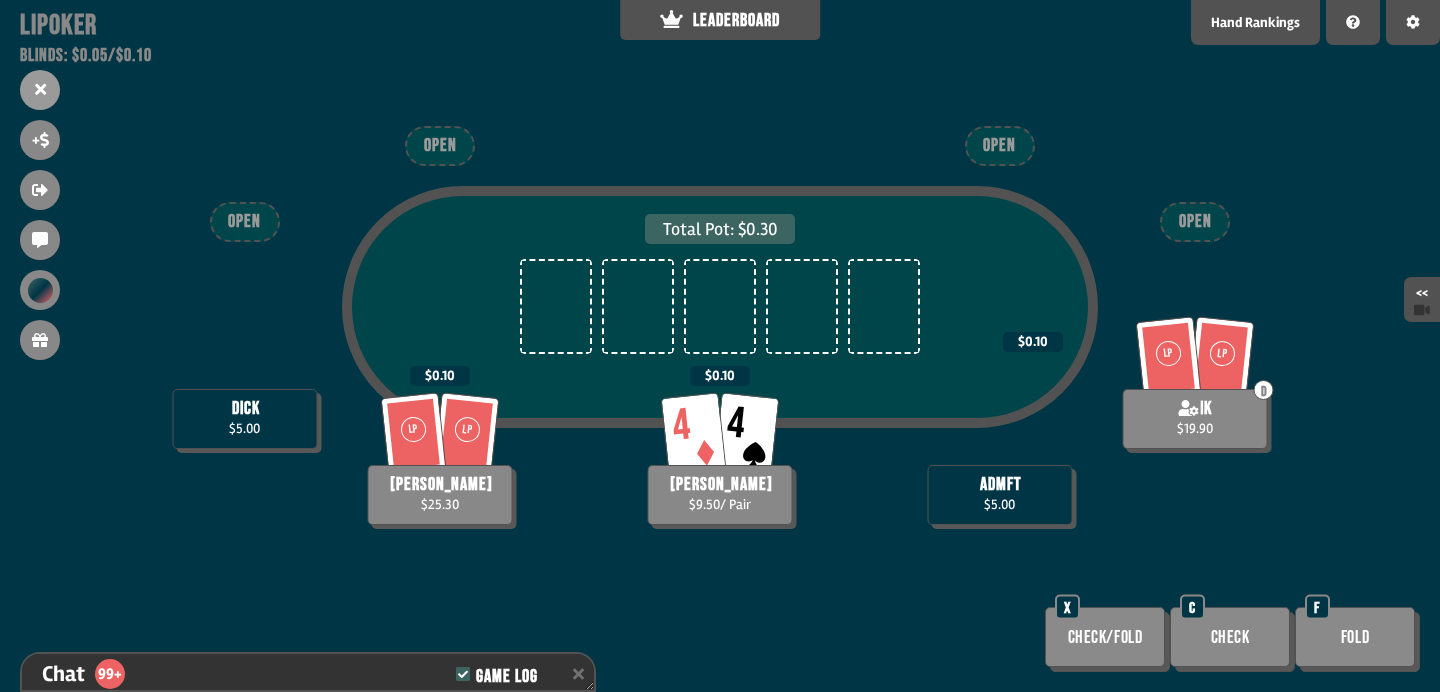 scroll, scrollTop: 6132, scrollLeft: 0, axis: vertical 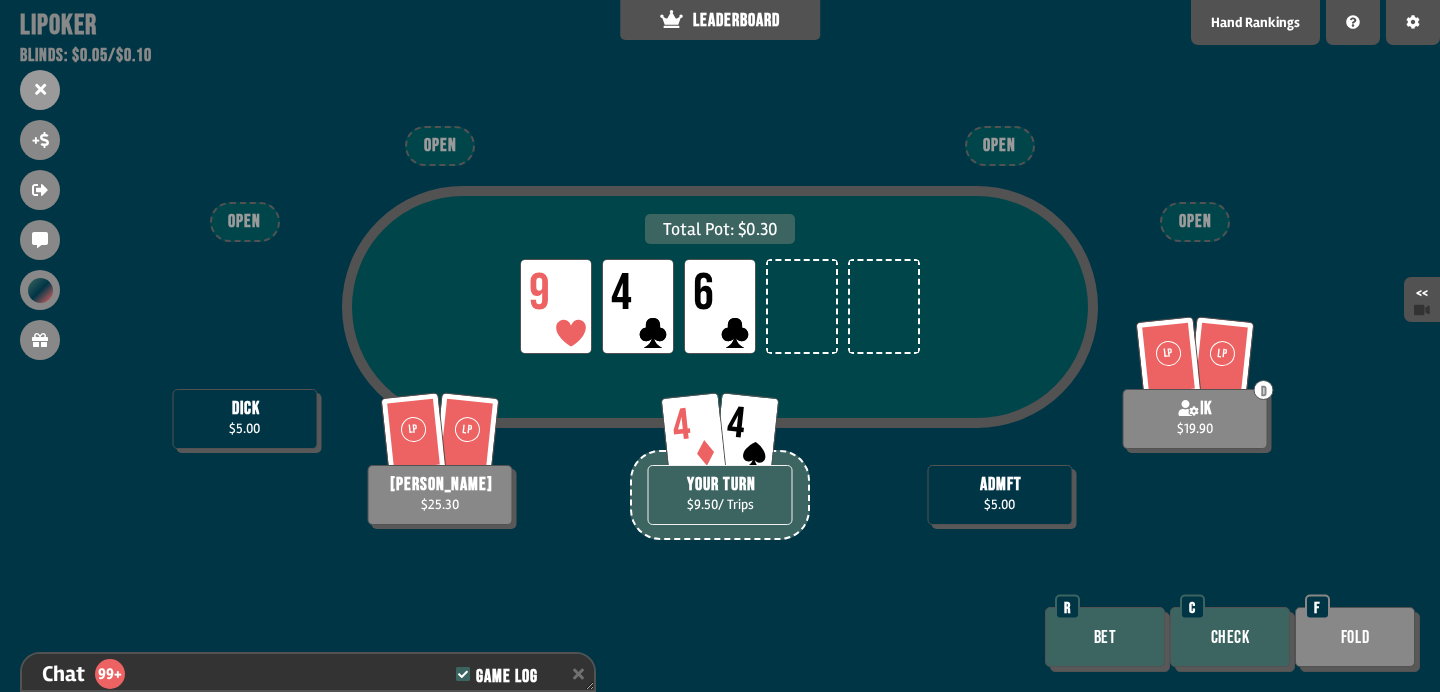 click on "Check" at bounding box center [1230, 637] 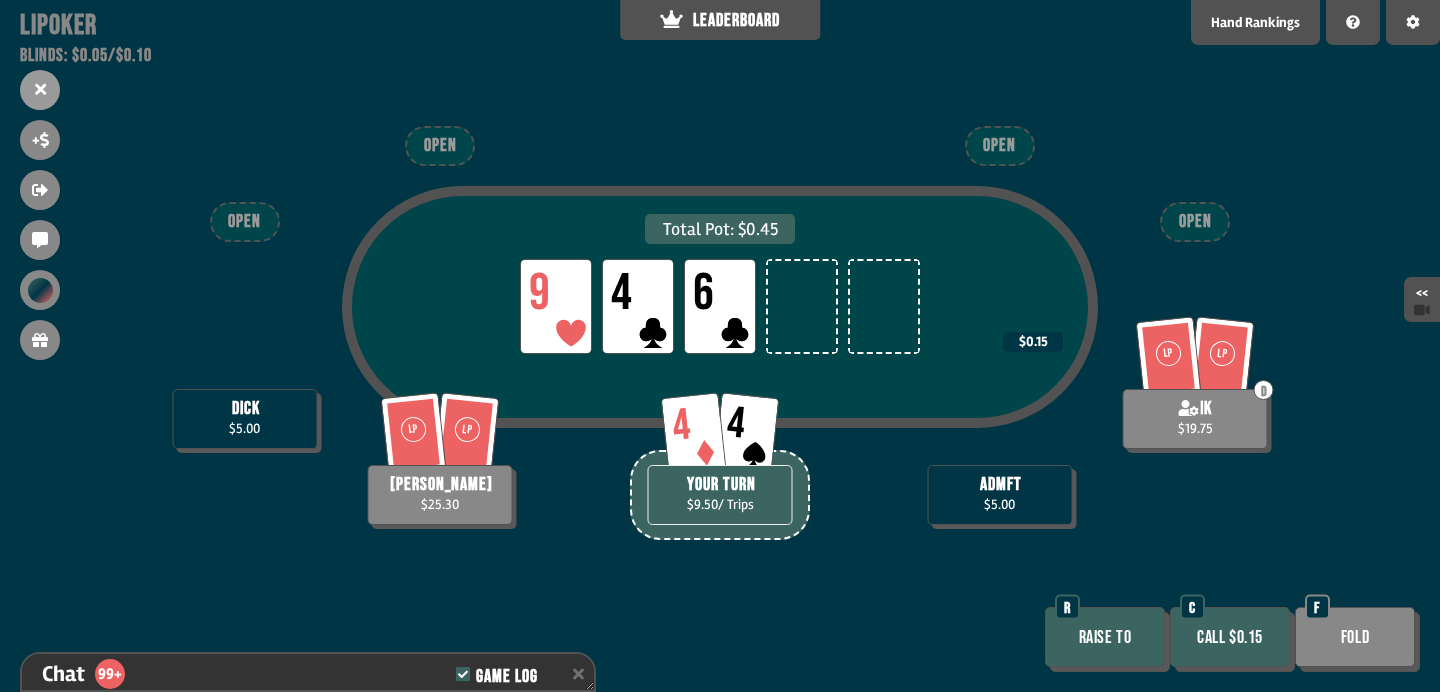 scroll, scrollTop: 6277, scrollLeft: 0, axis: vertical 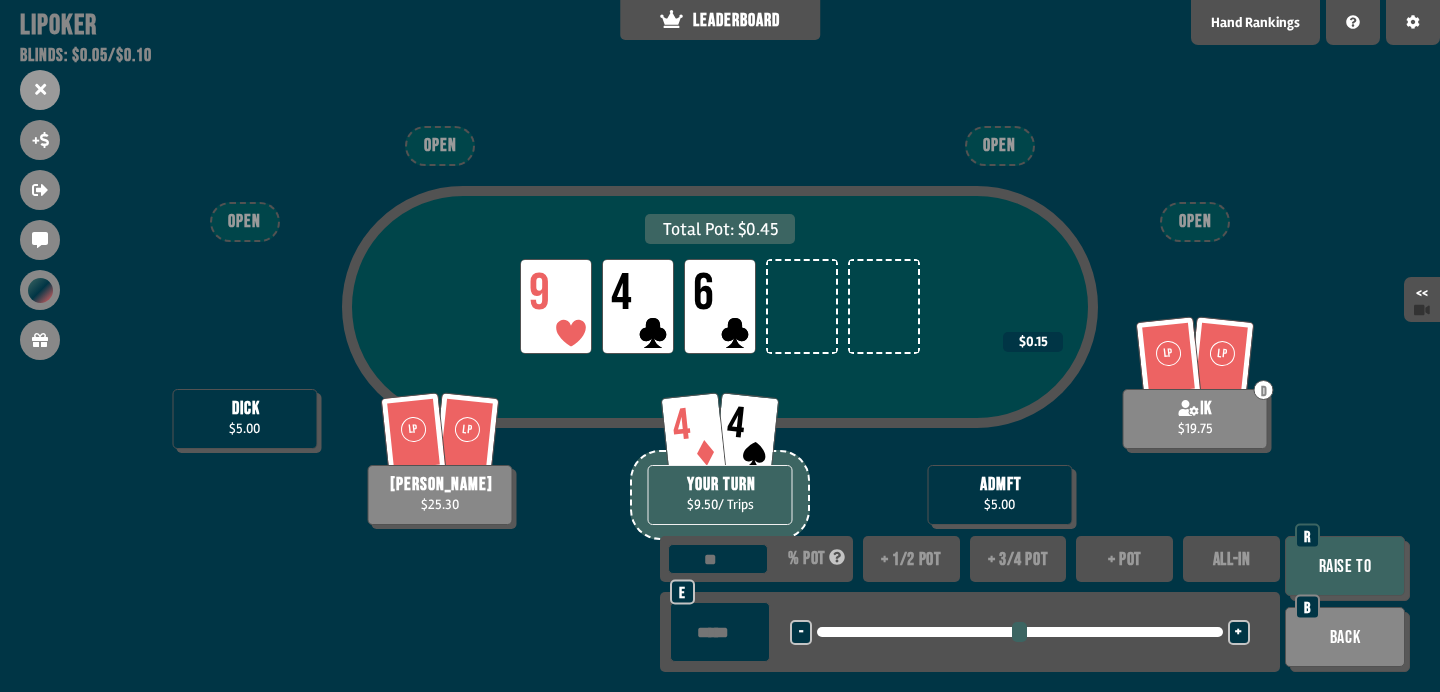 click on "+ 3/4 pot" at bounding box center [1018, 559] 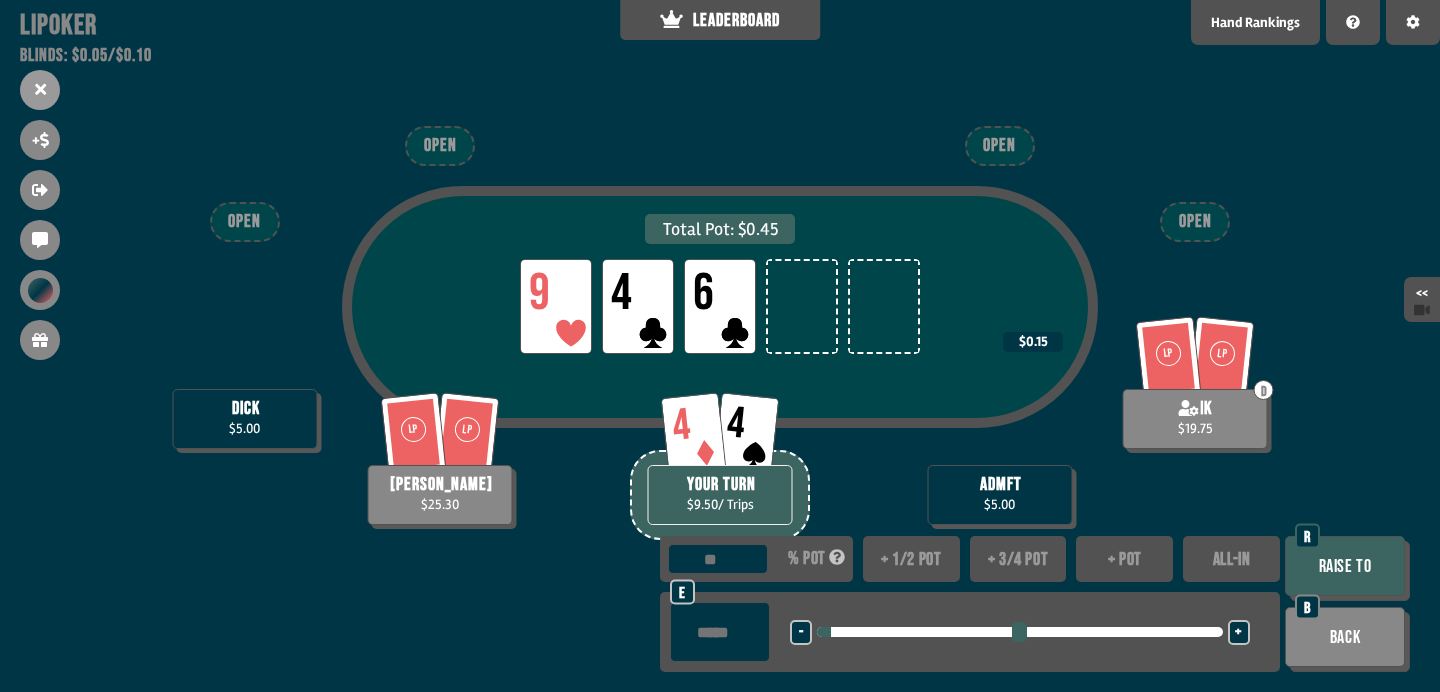 click on "+ 1/2 pot" at bounding box center [911, 559] 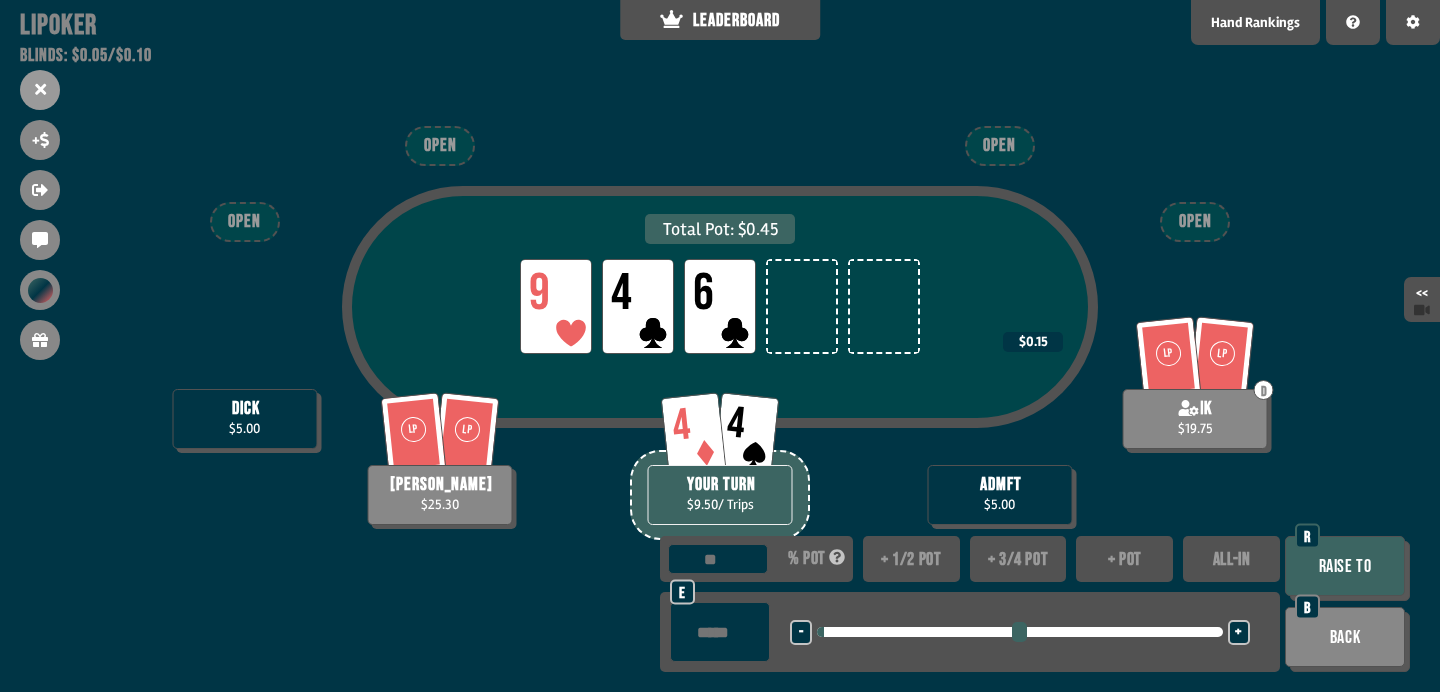 click on "Raise to" at bounding box center [1345, 566] 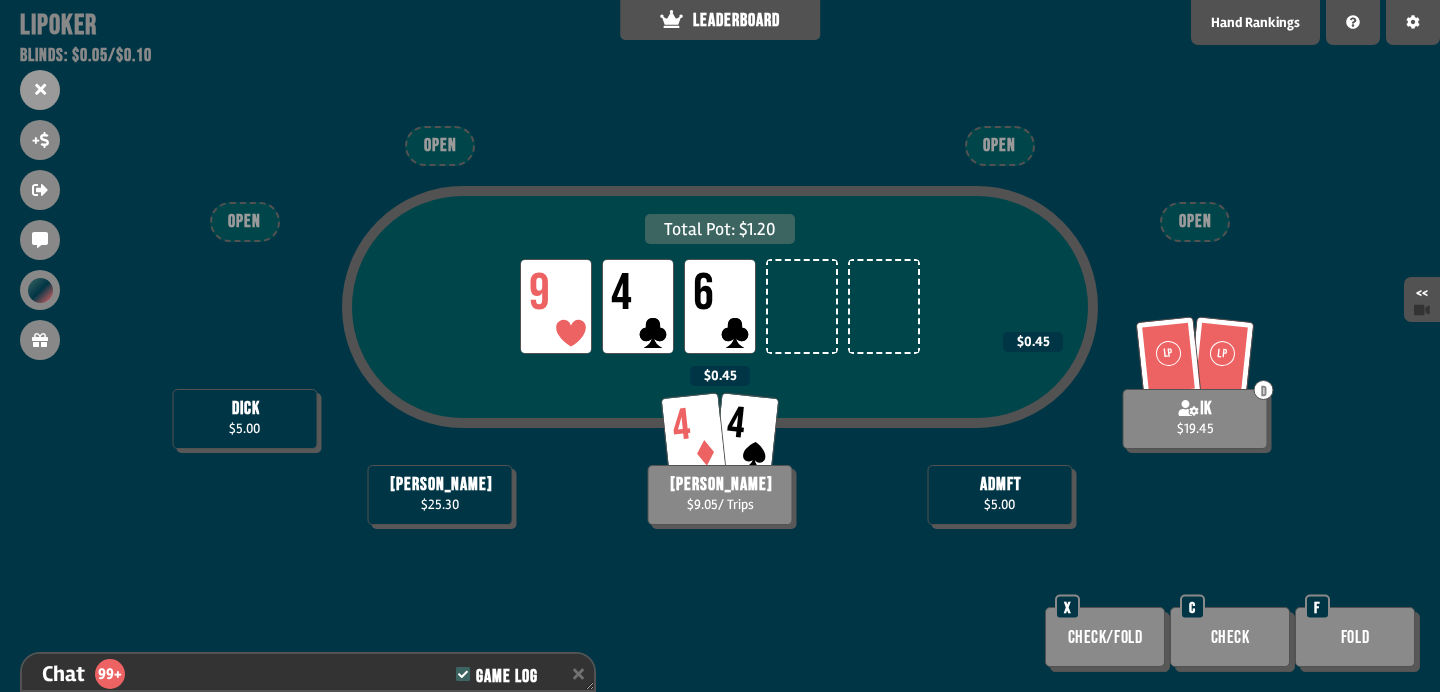 scroll, scrollTop: 6393, scrollLeft: 0, axis: vertical 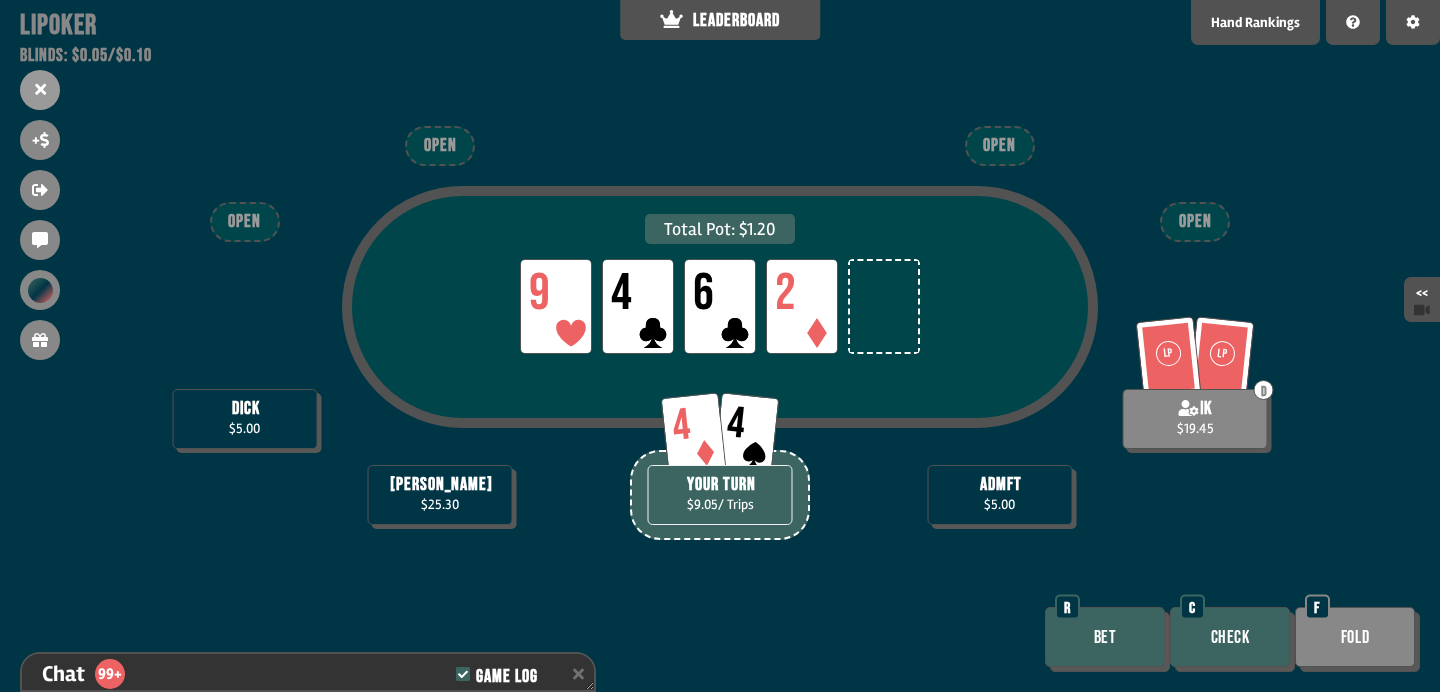 click on "Bet" at bounding box center [1105, 637] 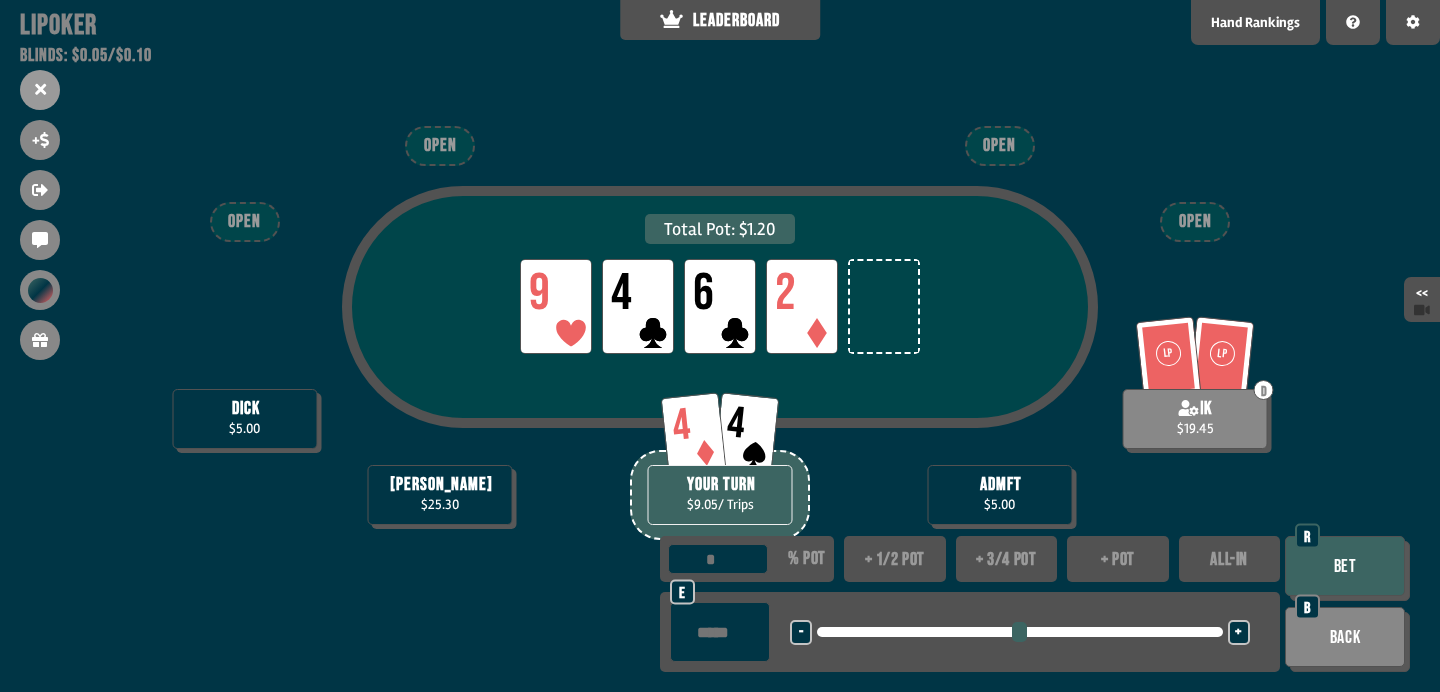 click on "+ pot" at bounding box center [1118, 559] 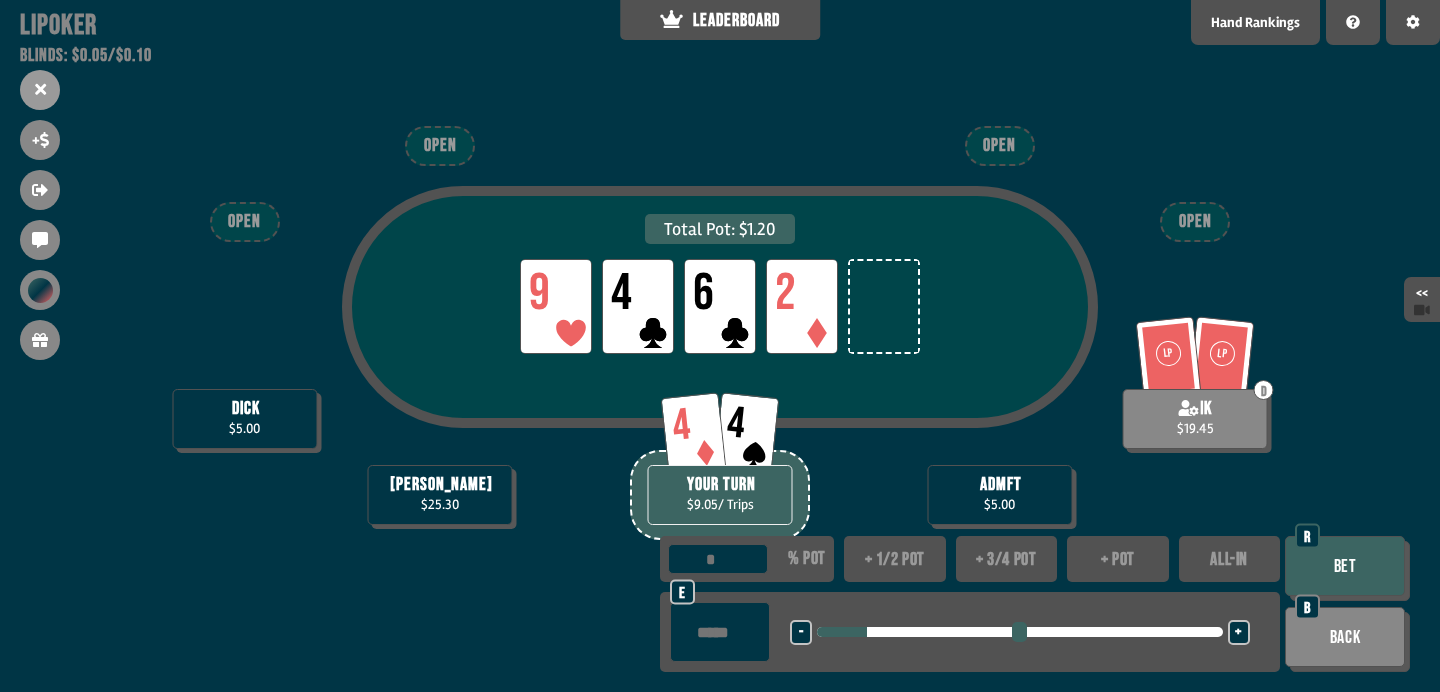 click on "+ 3/4 pot" at bounding box center [1007, 559] 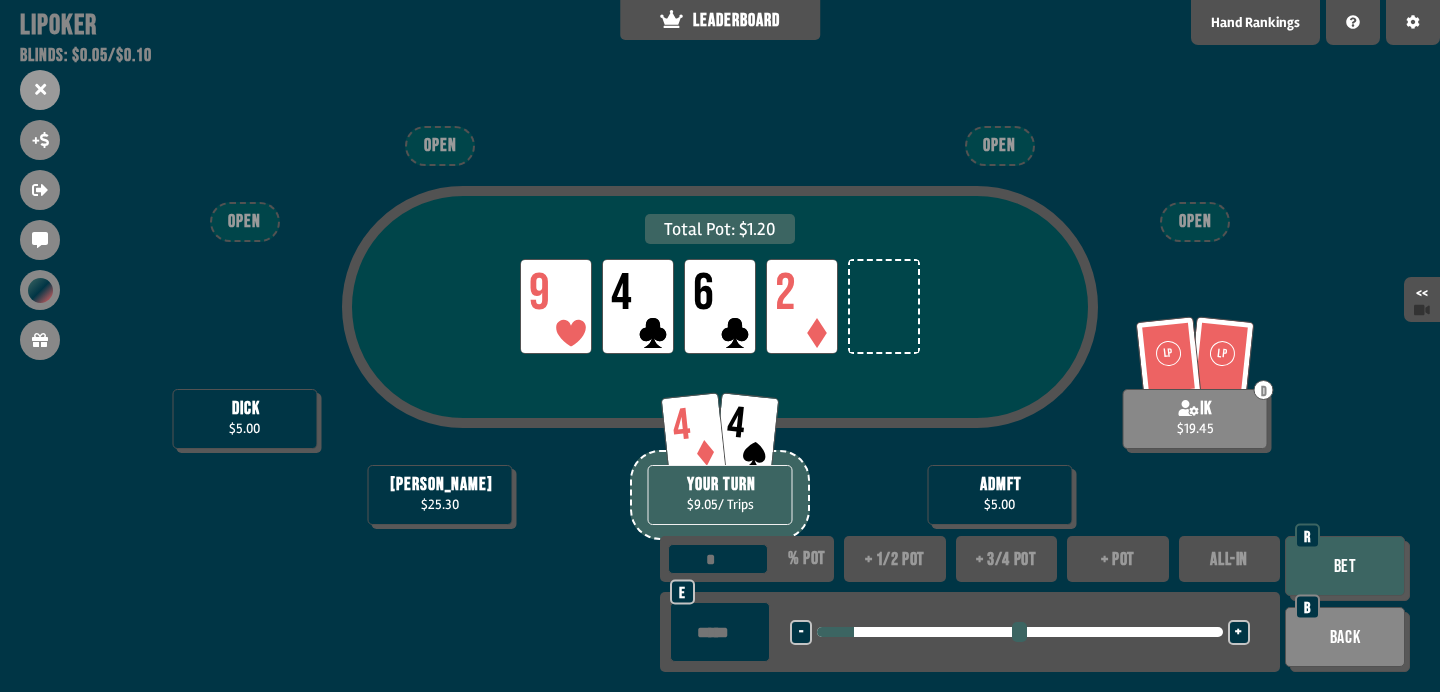 click on "Bet" at bounding box center [1345, 566] 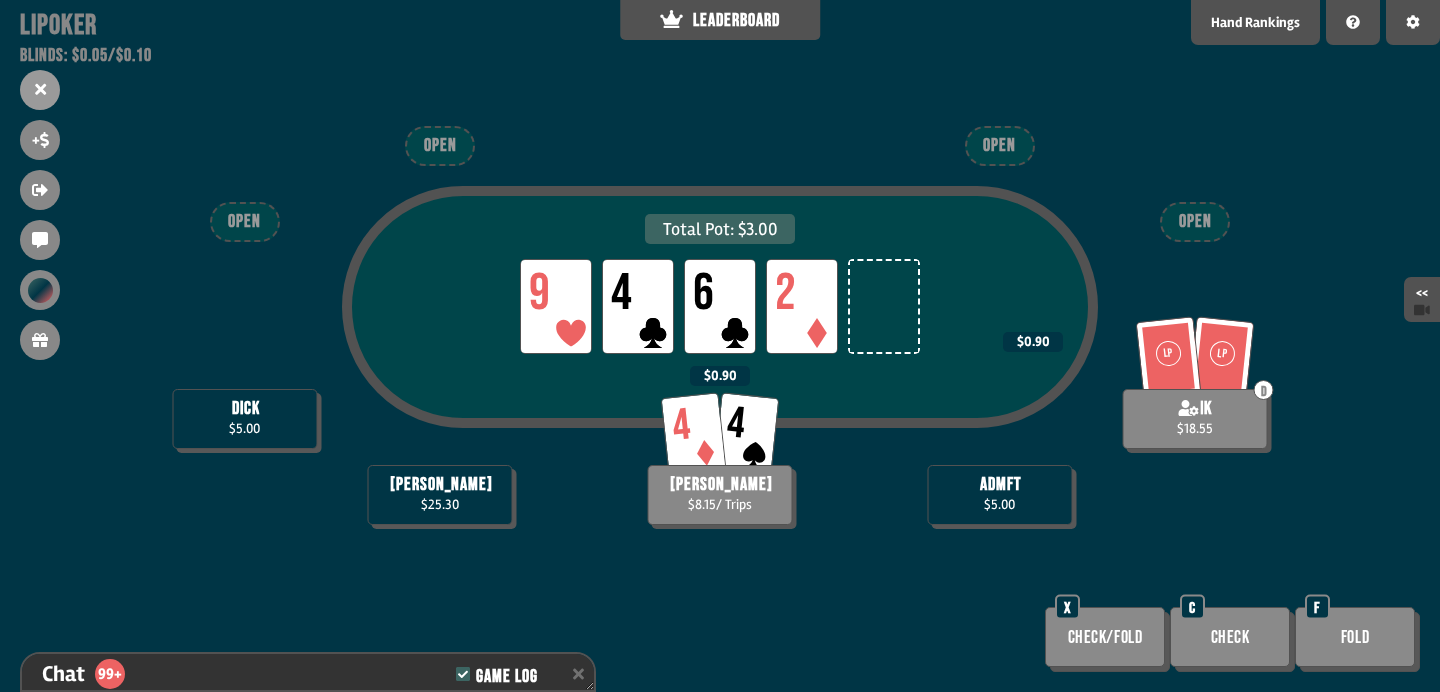 scroll, scrollTop: 6509, scrollLeft: 0, axis: vertical 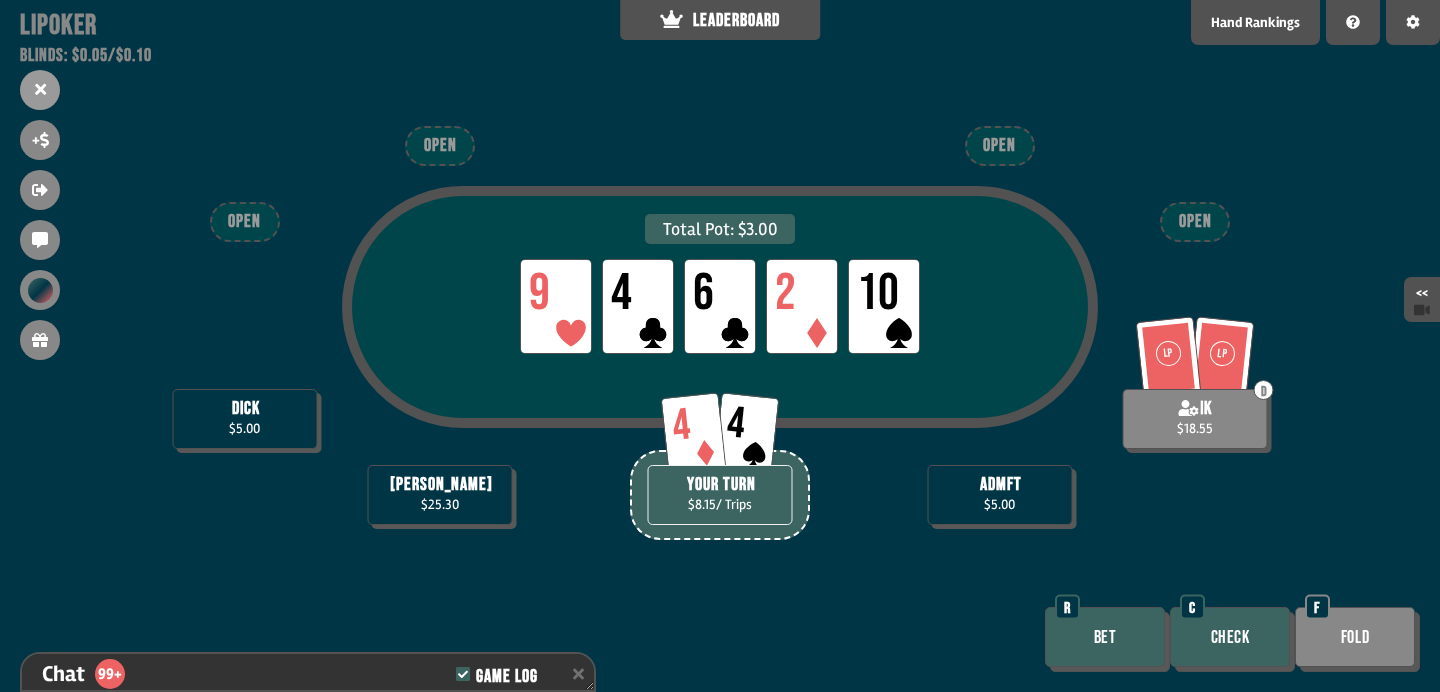 click on "Bet" at bounding box center (1105, 637) 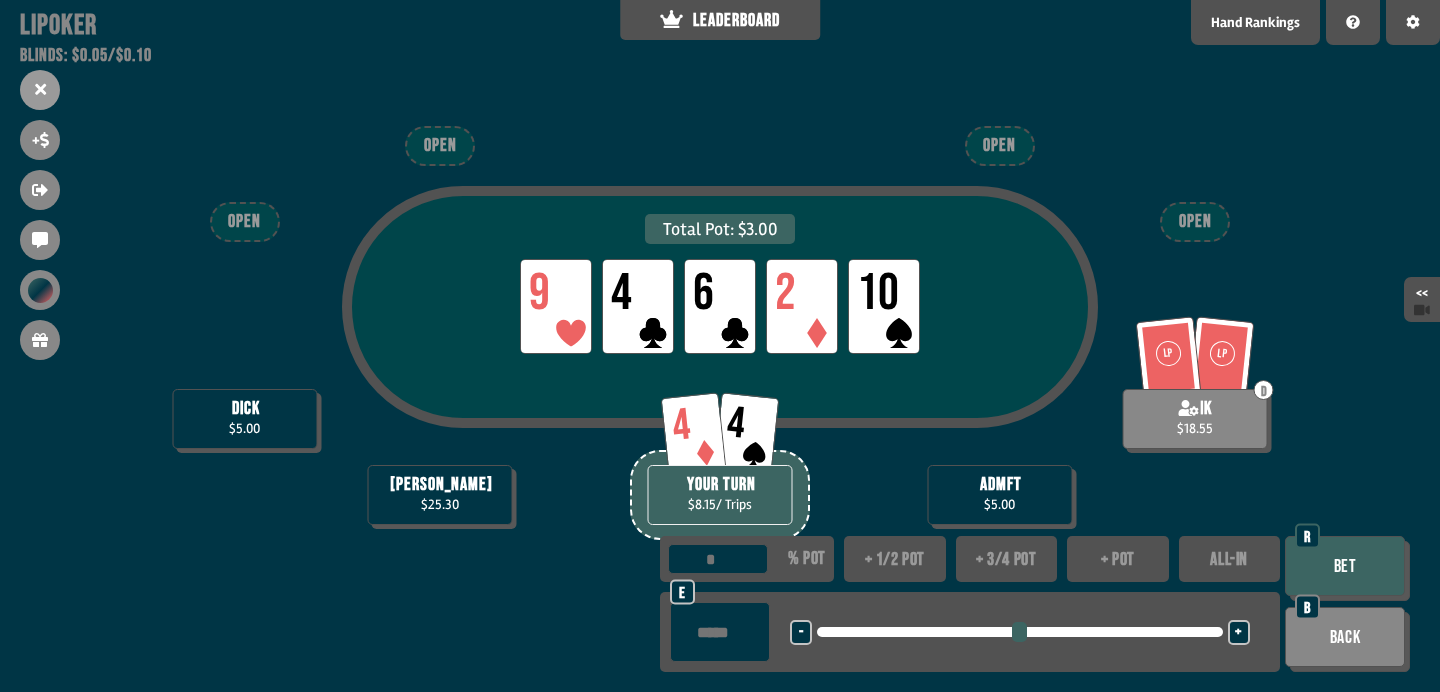 click on "+ pot" at bounding box center (1118, 559) 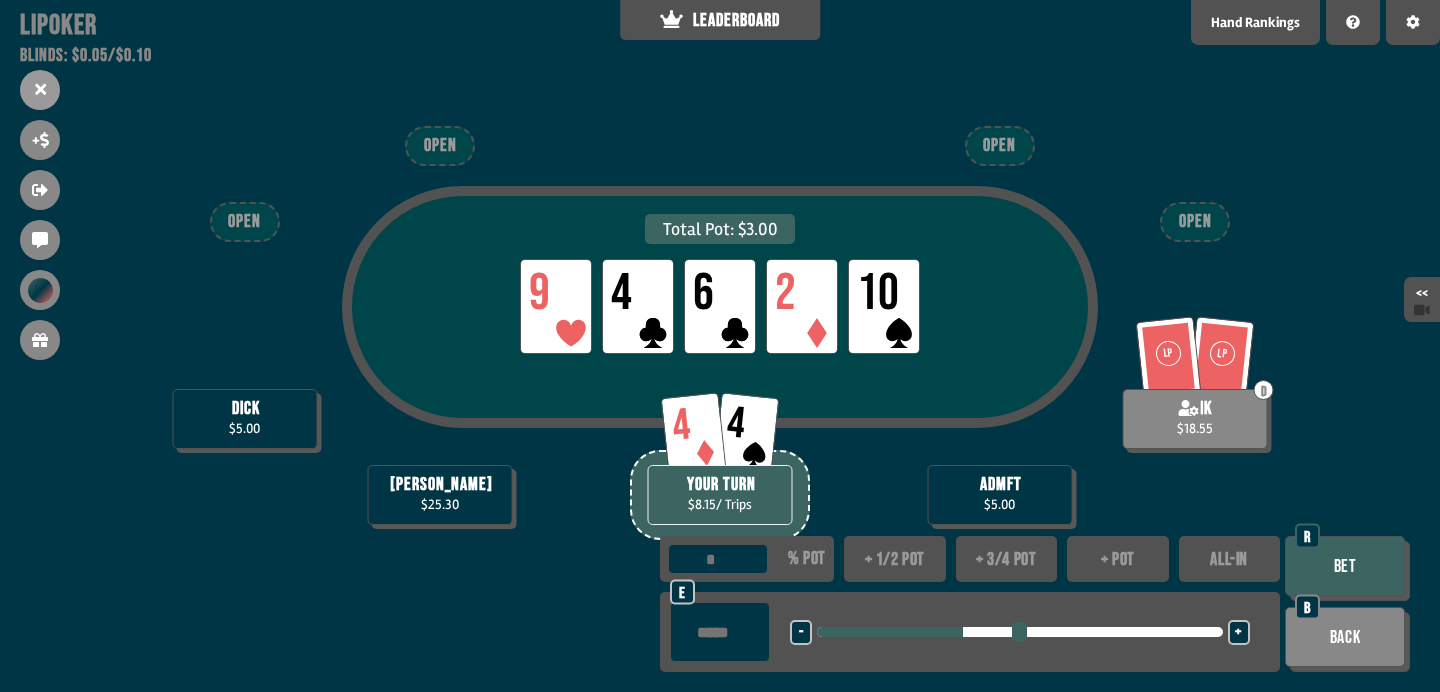 click on "Bet" at bounding box center [1345, 566] 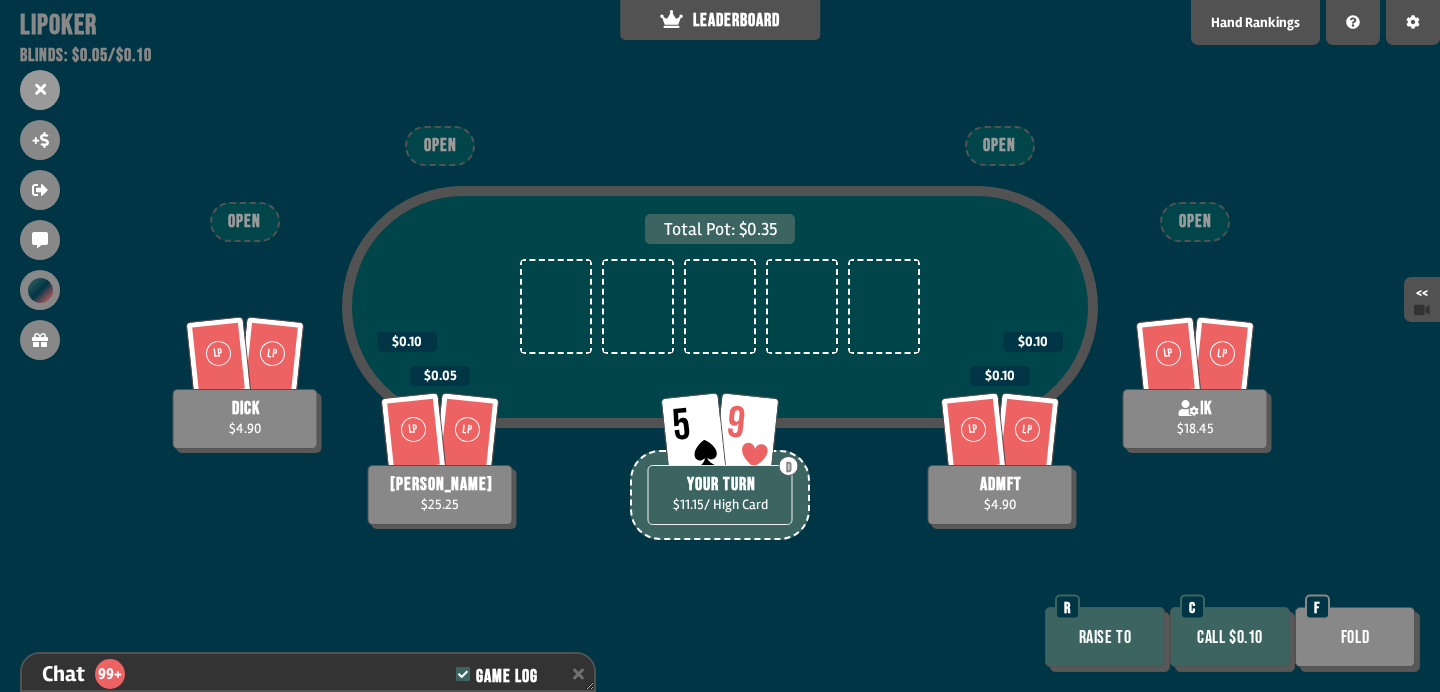 scroll, scrollTop: 6770, scrollLeft: 0, axis: vertical 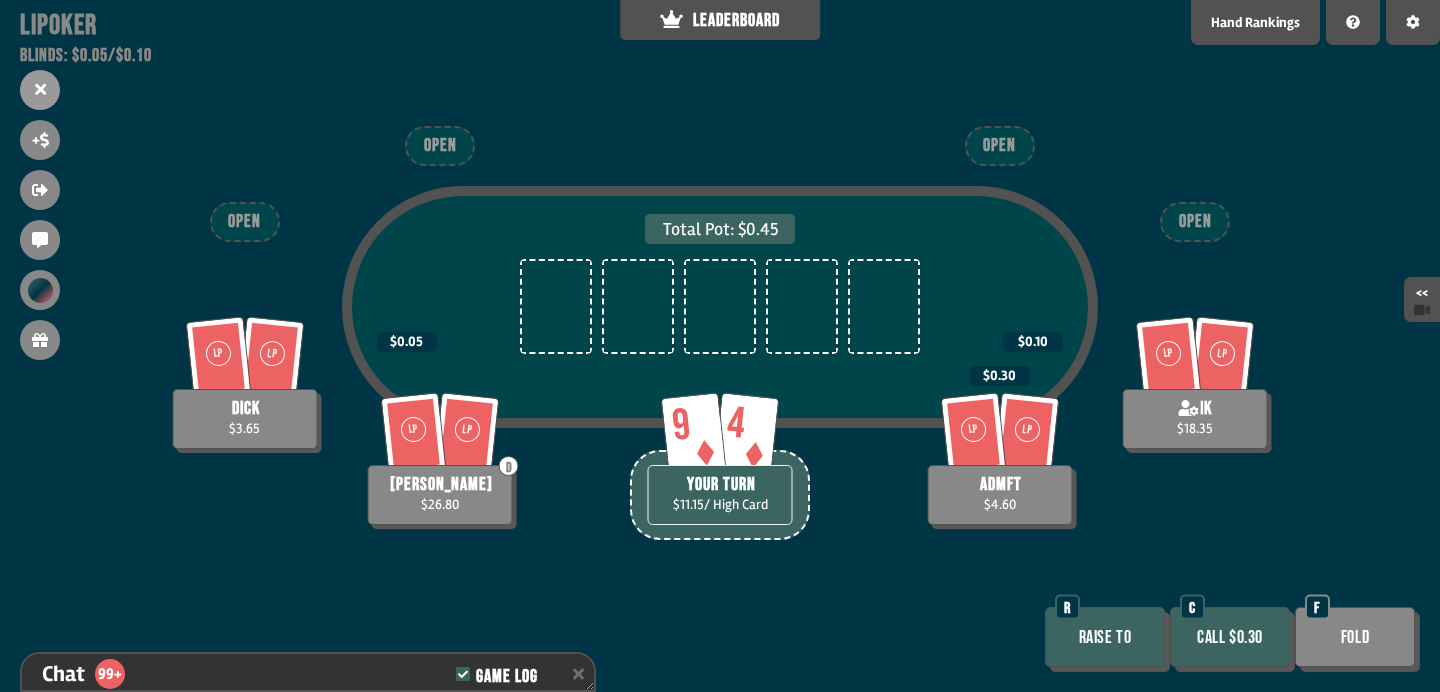click on "Call $0.30" at bounding box center (1230, 637) 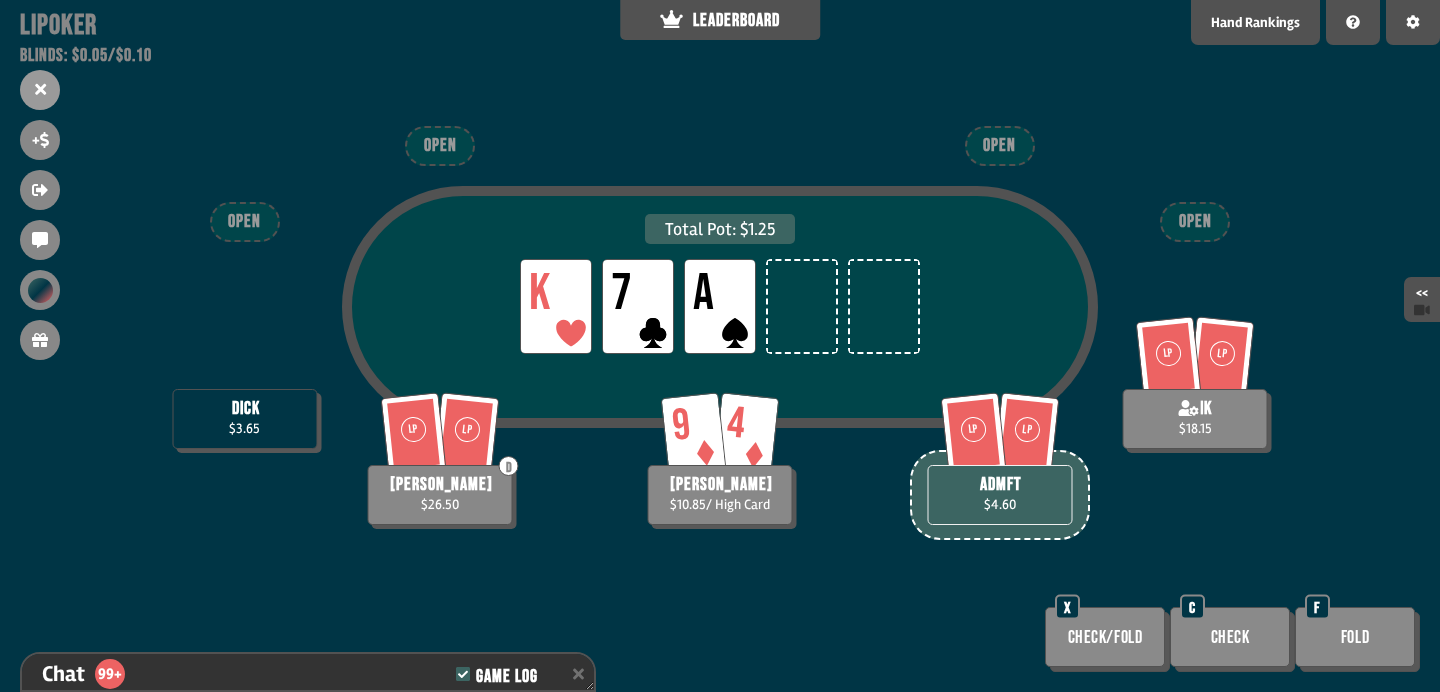 scroll, scrollTop: 7553, scrollLeft: 0, axis: vertical 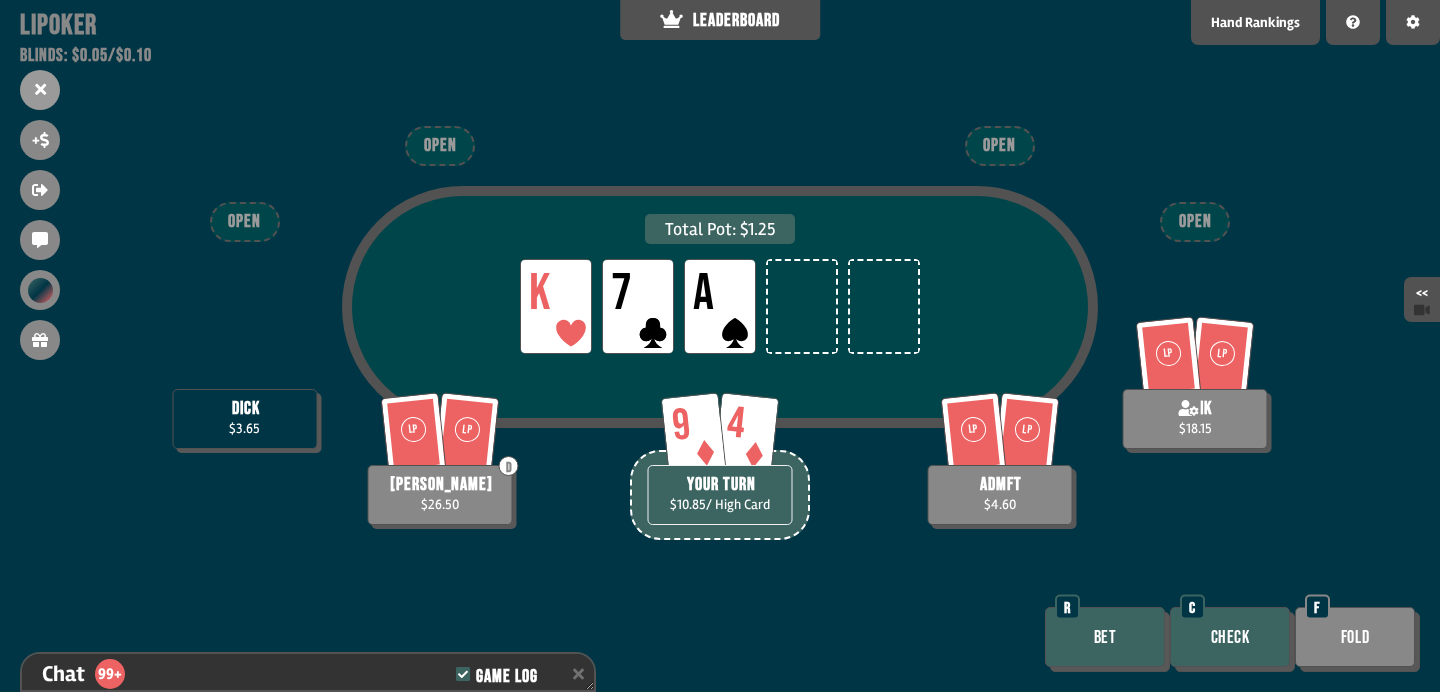 click on "Check" at bounding box center [1230, 637] 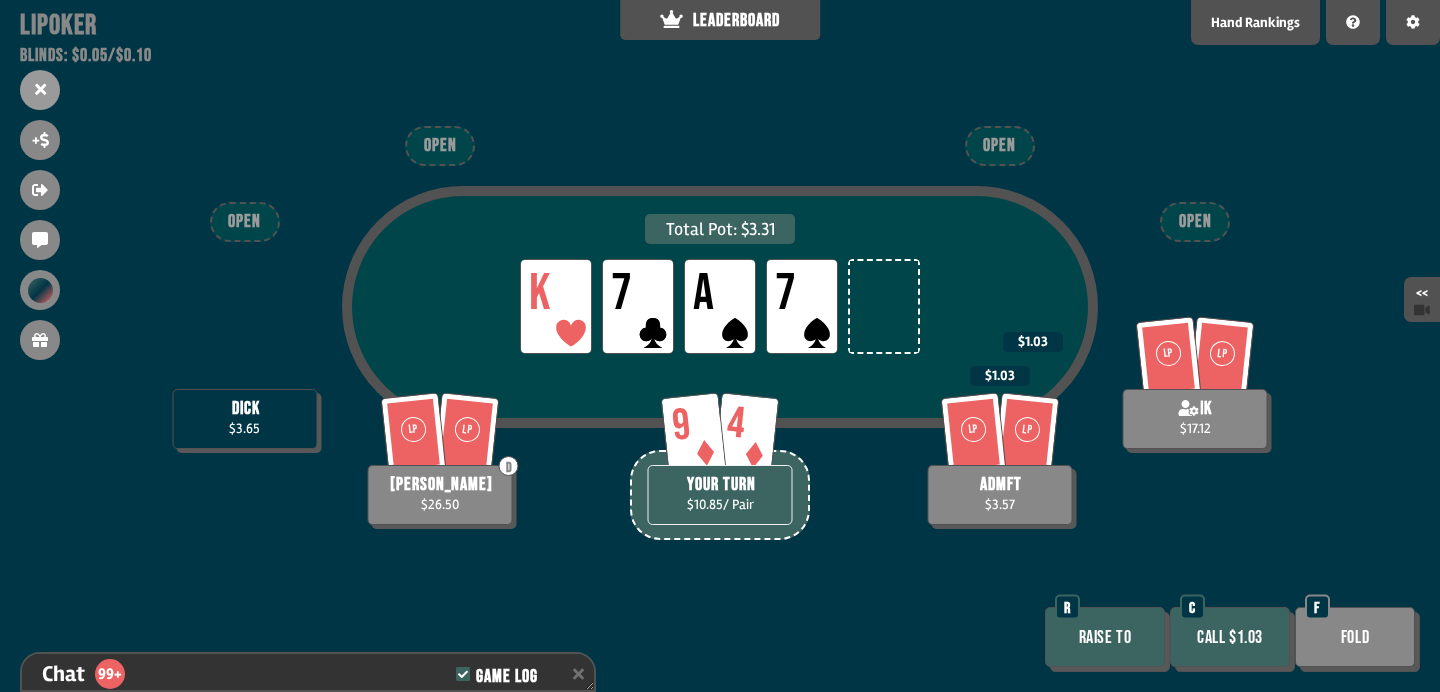 scroll, scrollTop: 7756, scrollLeft: 0, axis: vertical 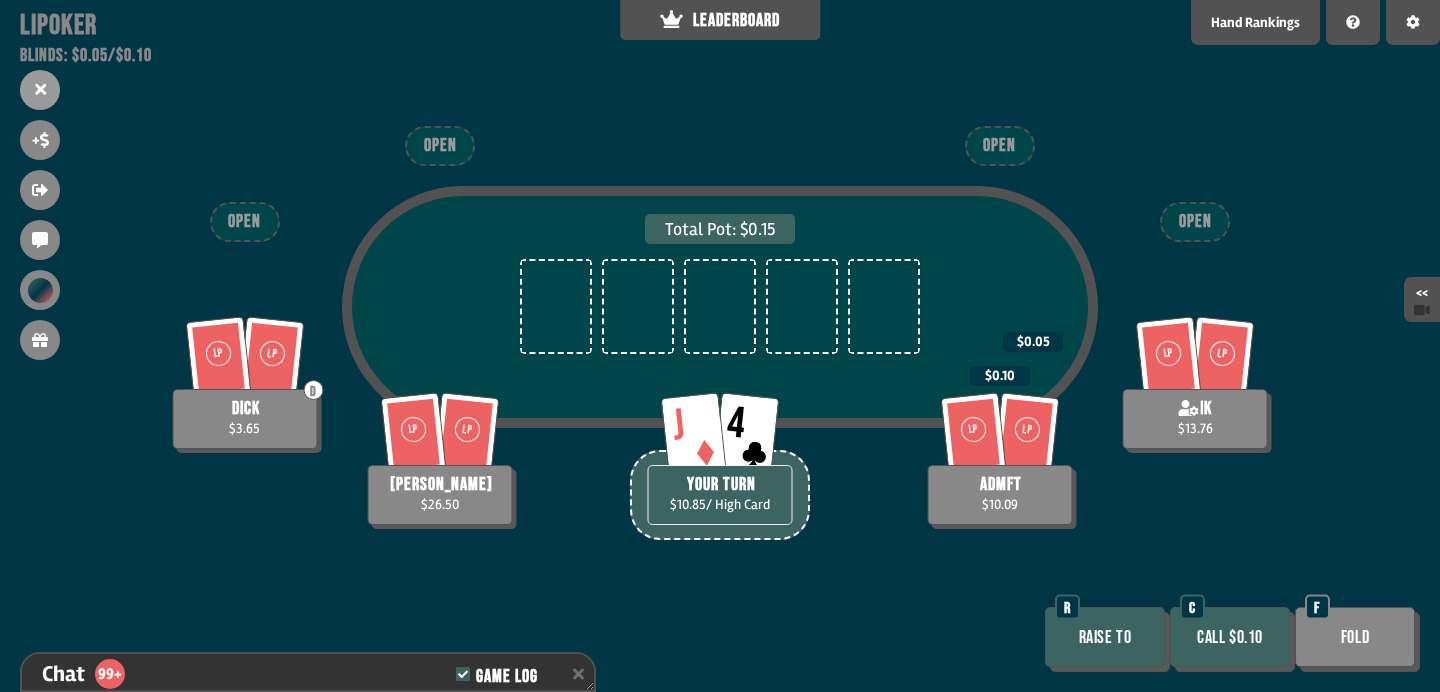 click on "Call $0.10" at bounding box center (1230, 637) 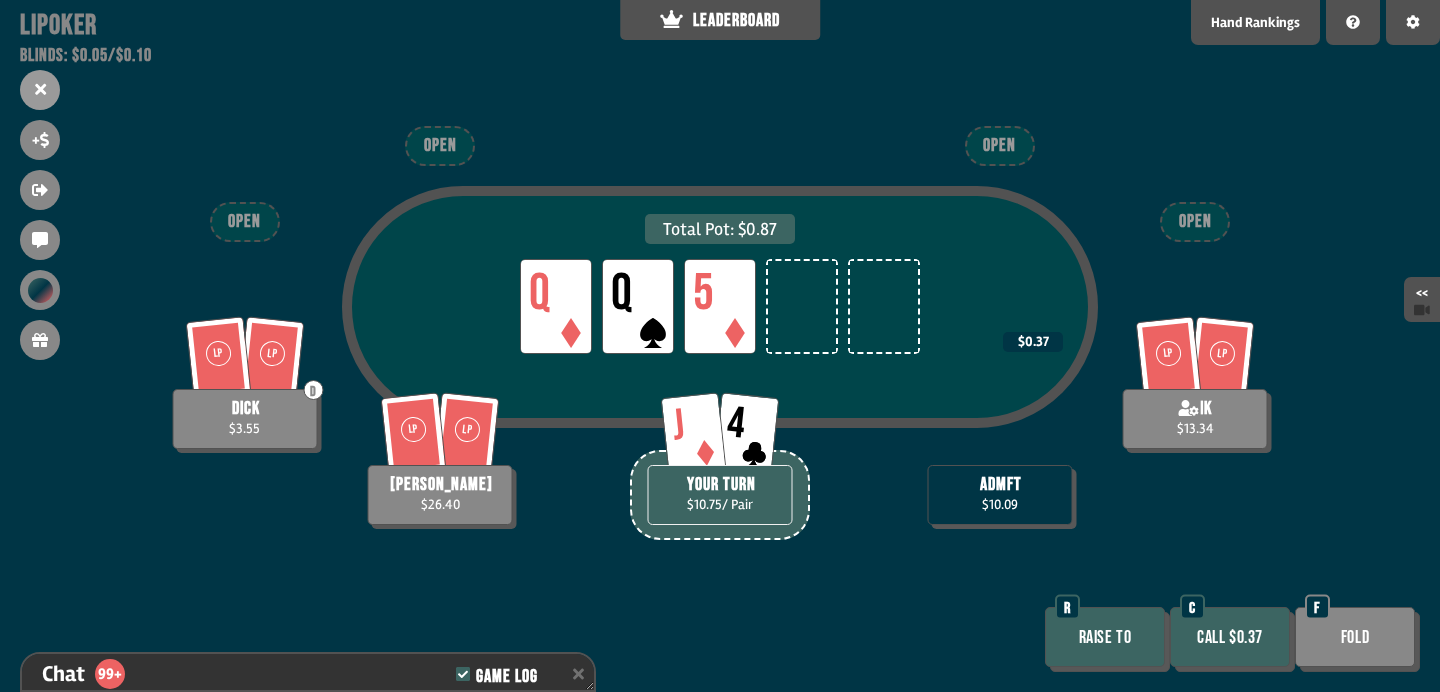 scroll, scrollTop: 8278, scrollLeft: 0, axis: vertical 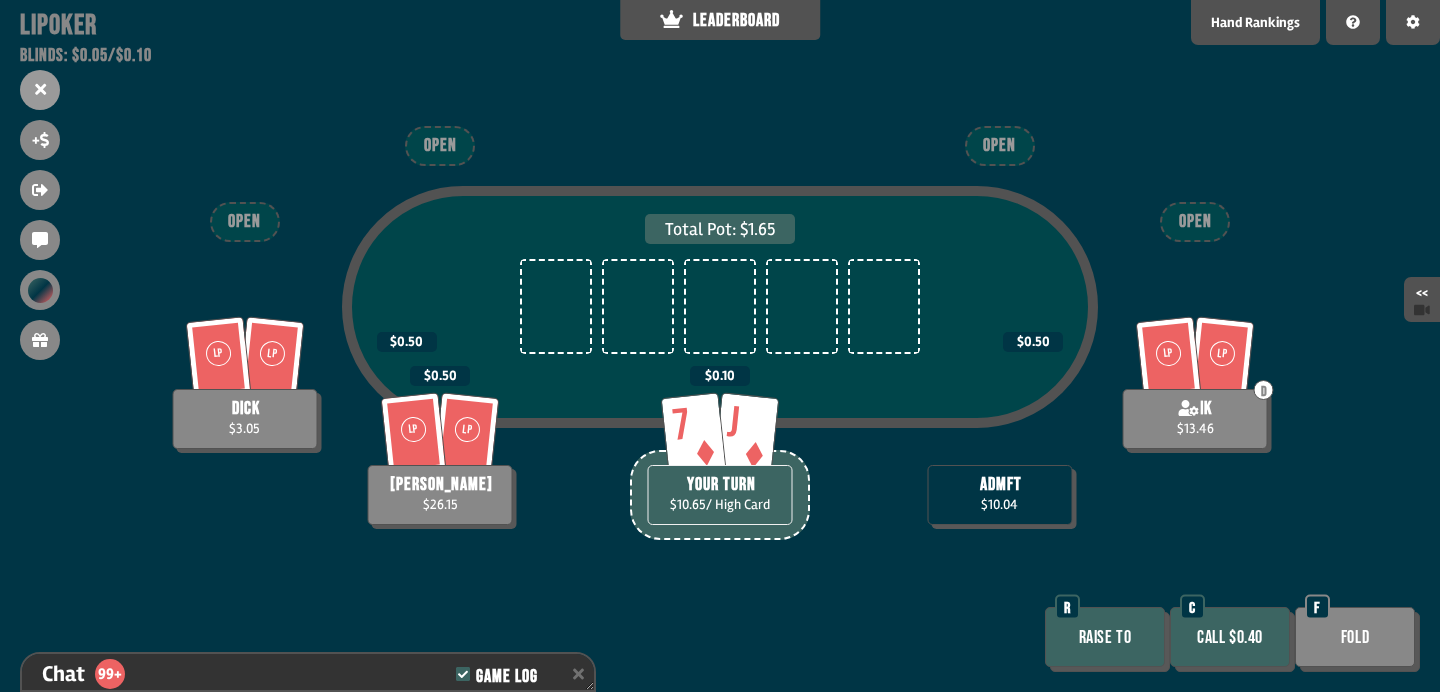 click on "Call $0.40" at bounding box center (1230, 637) 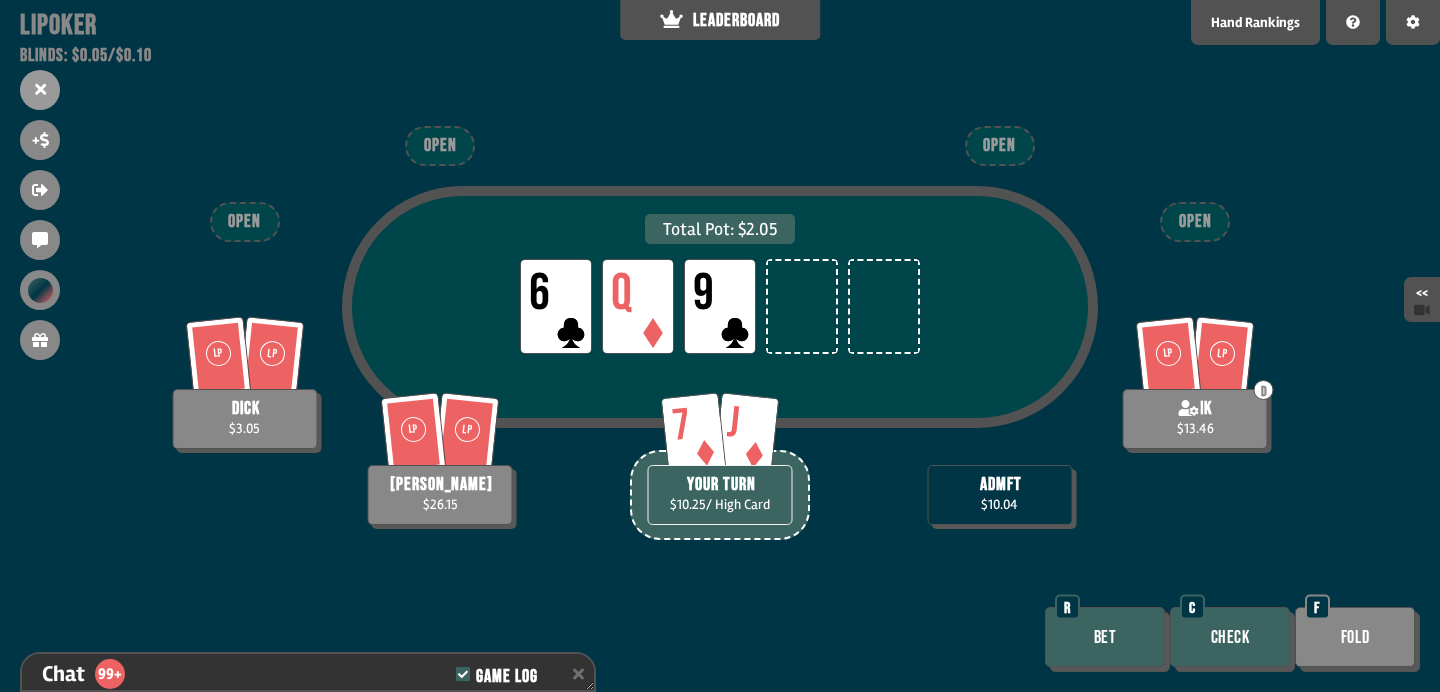 scroll, scrollTop: 8916, scrollLeft: 0, axis: vertical 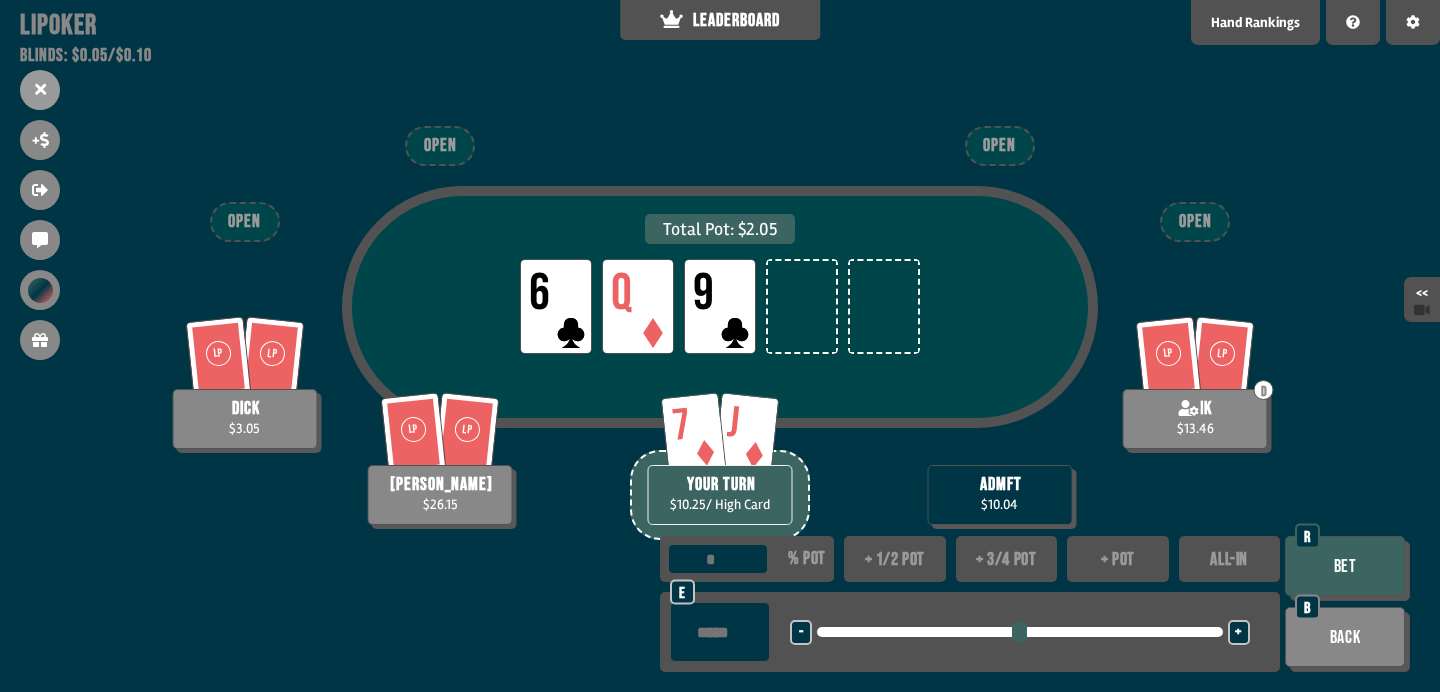 click on "+ 1/2 pot" at bounding box center (895, 559) 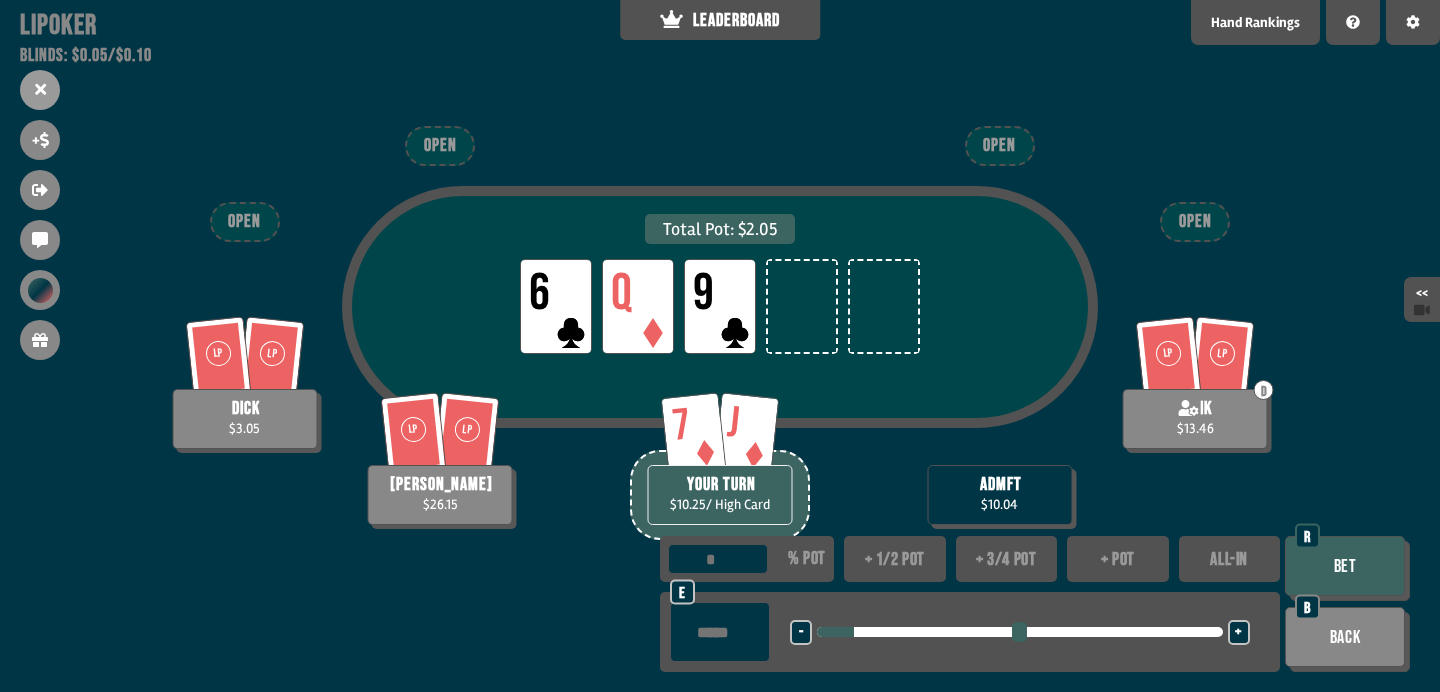 click on "** % pot" at bounding box center (747, 559) 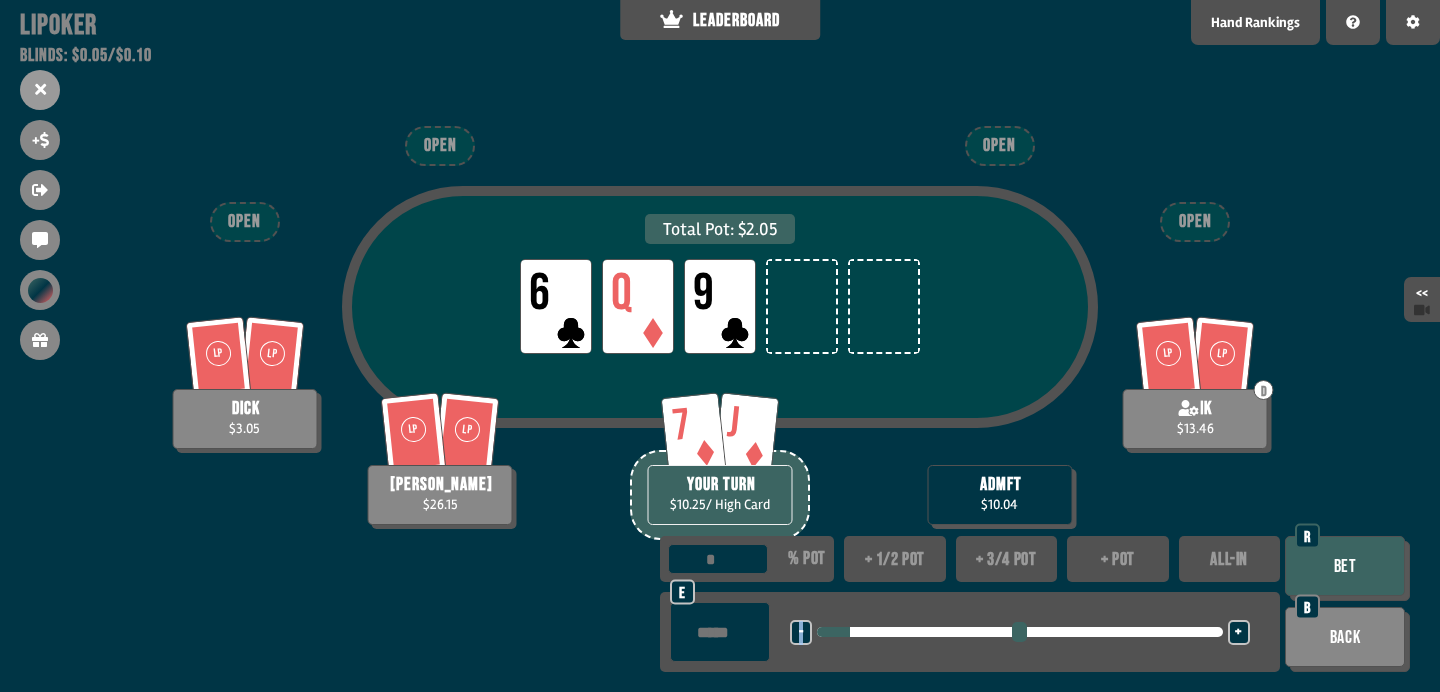 click on "-" at bounding box center (801, 633) 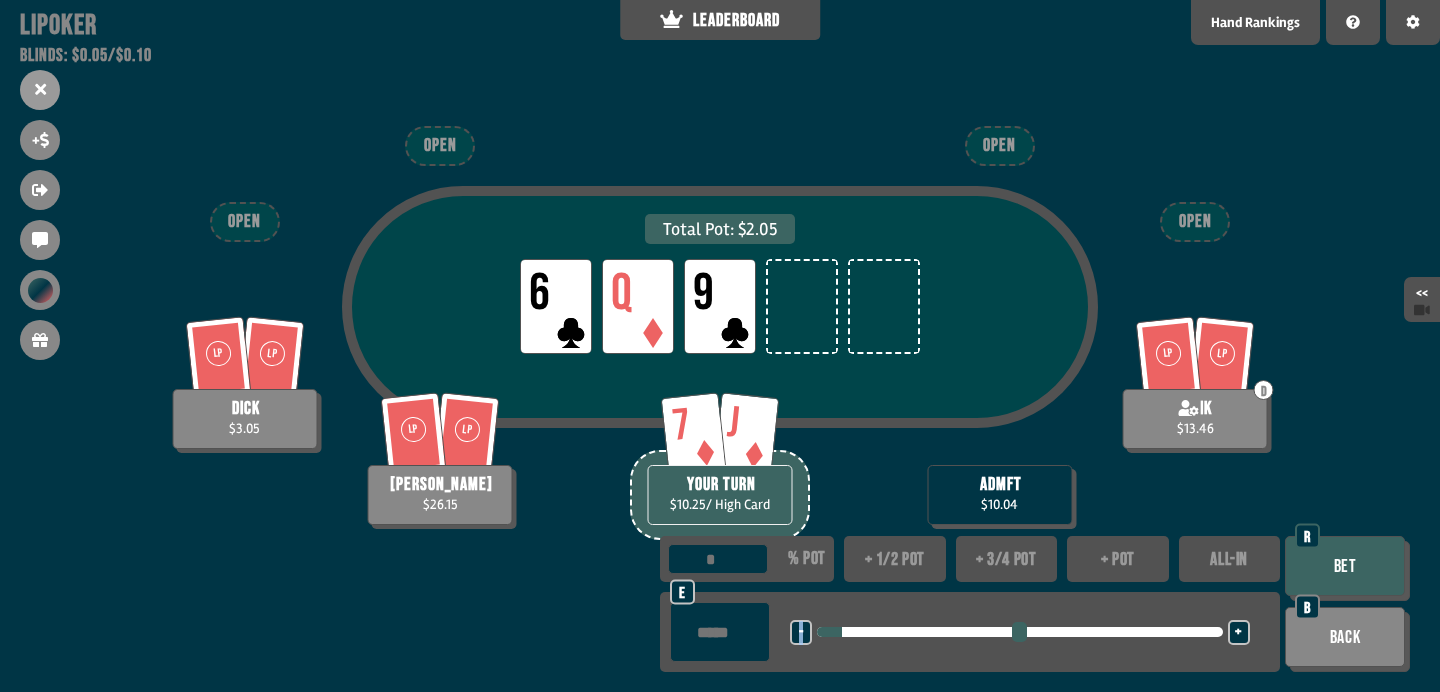 click on "-" at bounding box center (801, 633) 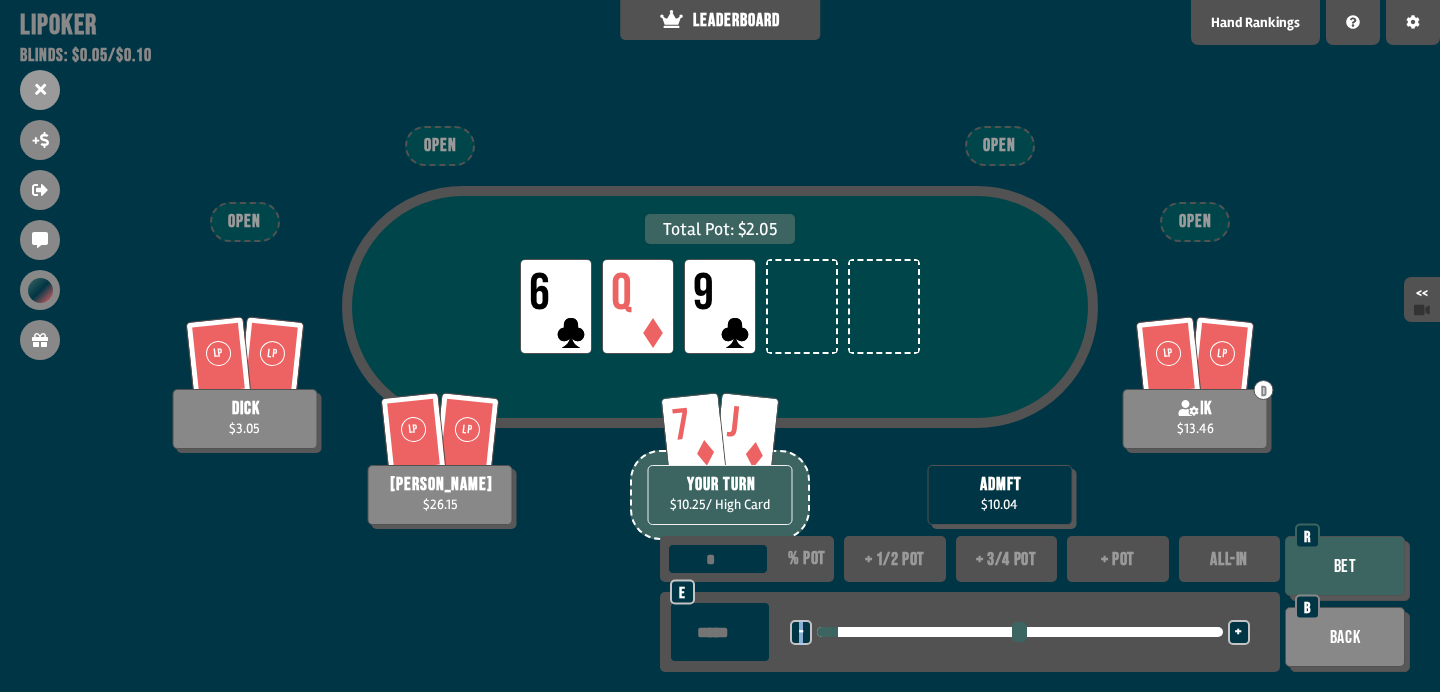 click on "-" at bounding box center (801, 633) 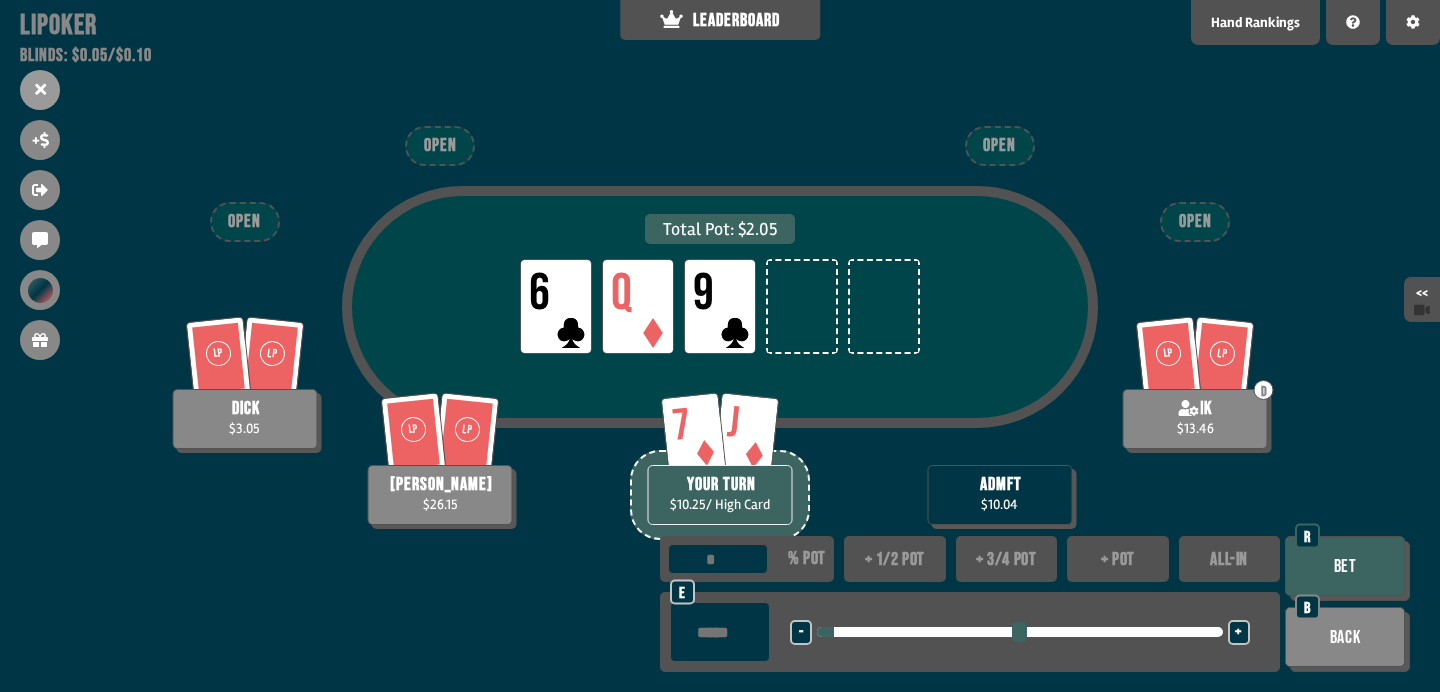 click on "Bet" at bounding box center (1345, 566) 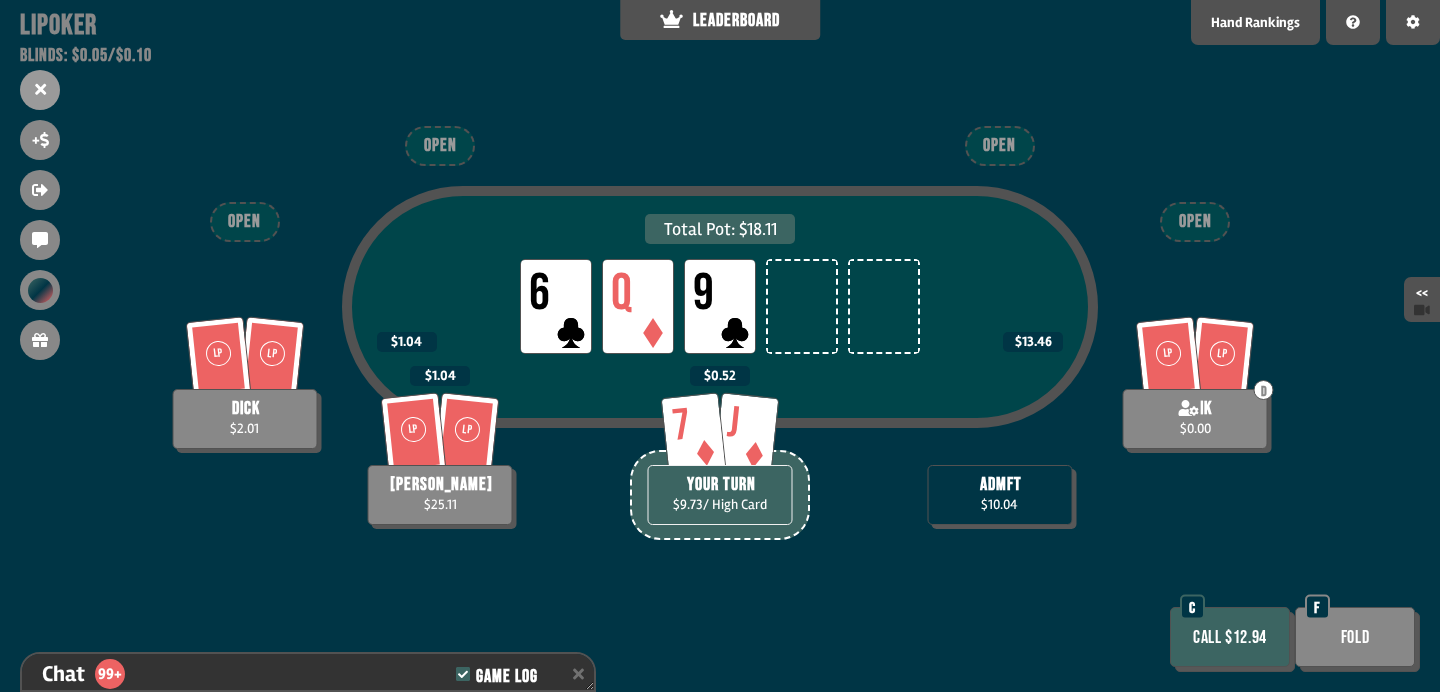 scroll, scrollTop: 9061, scrollLeft: 0, axis: vertical 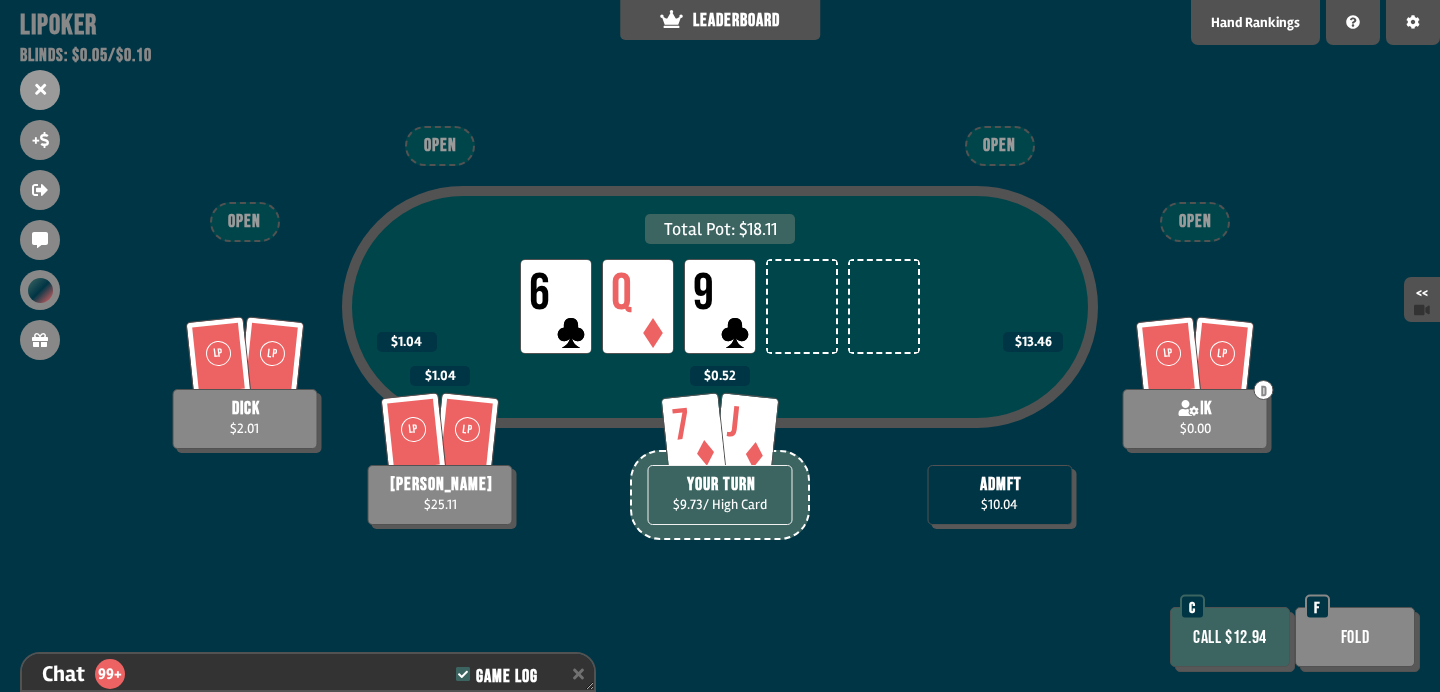 click on "Fold" at bounding box center [1355, 637] 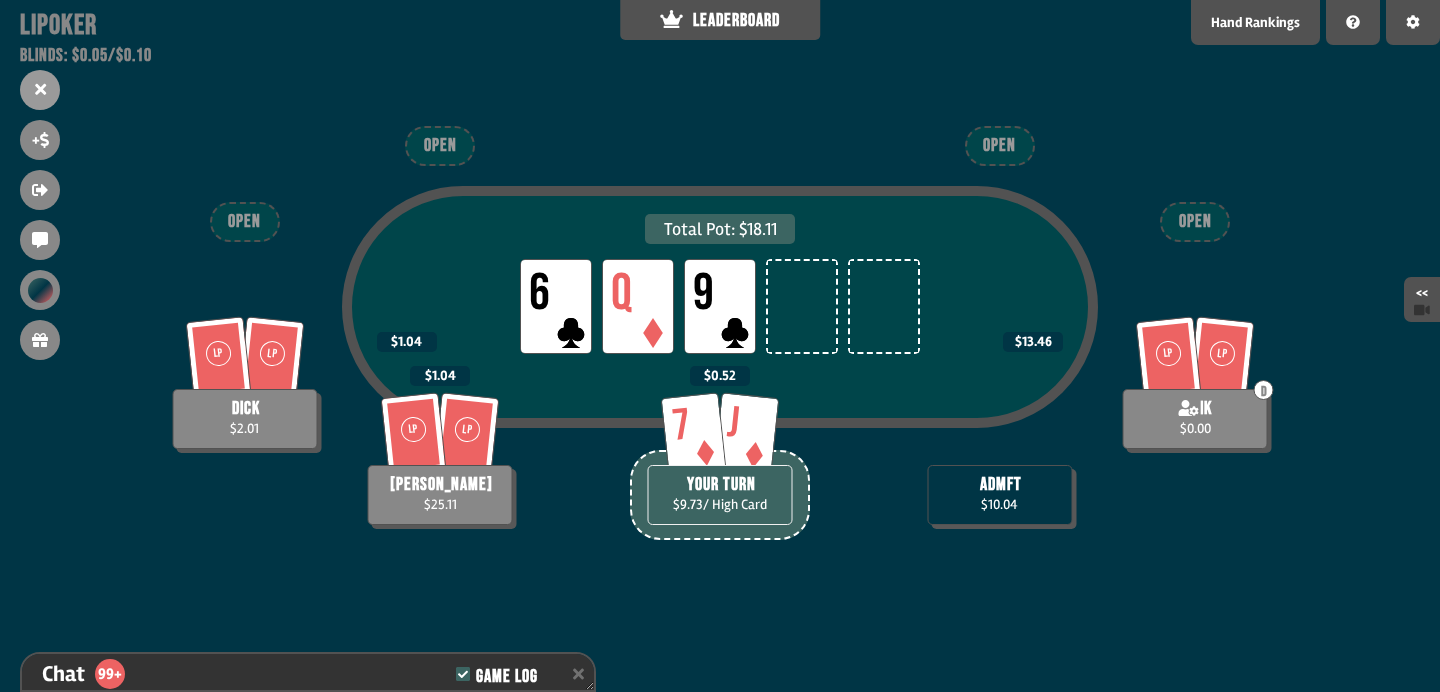 scroll, scrollTop: 9119, scrollLeft: 0, axis: vertical 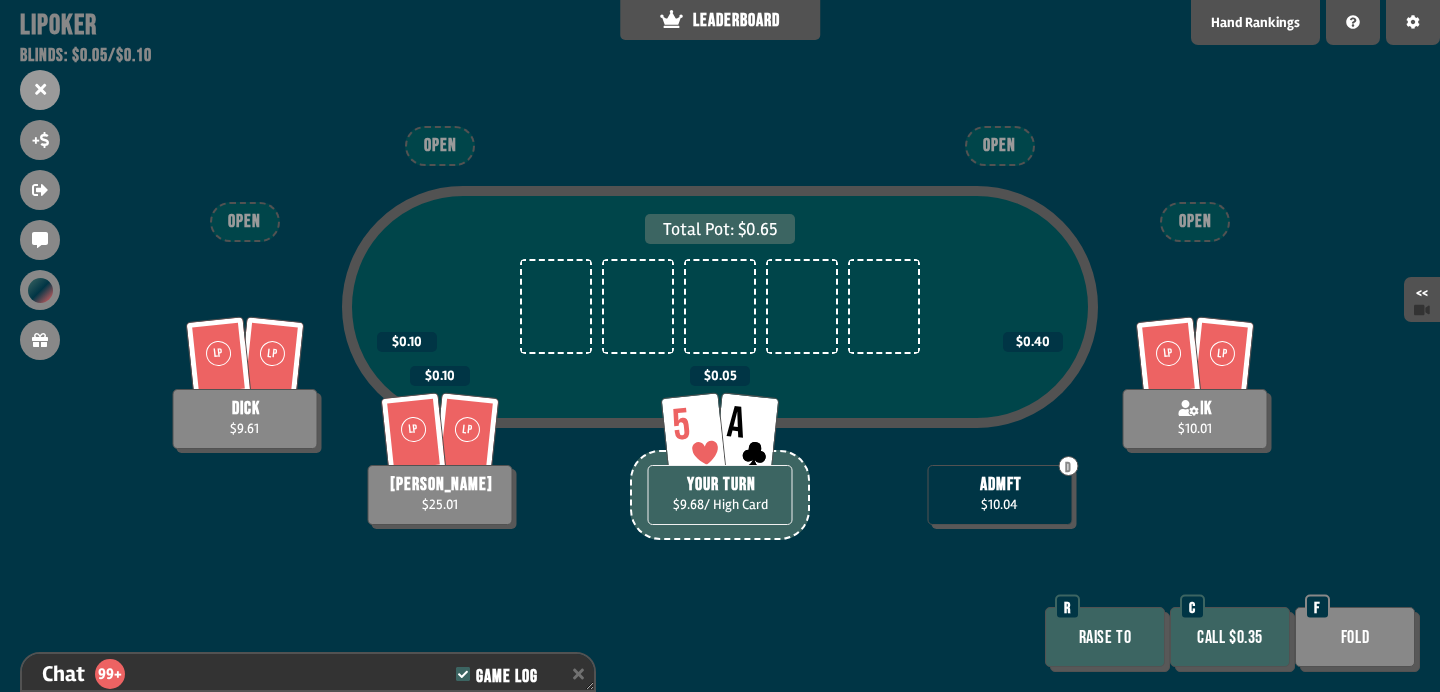 click on "Call $0.35" at bounding box center [1230, 637] 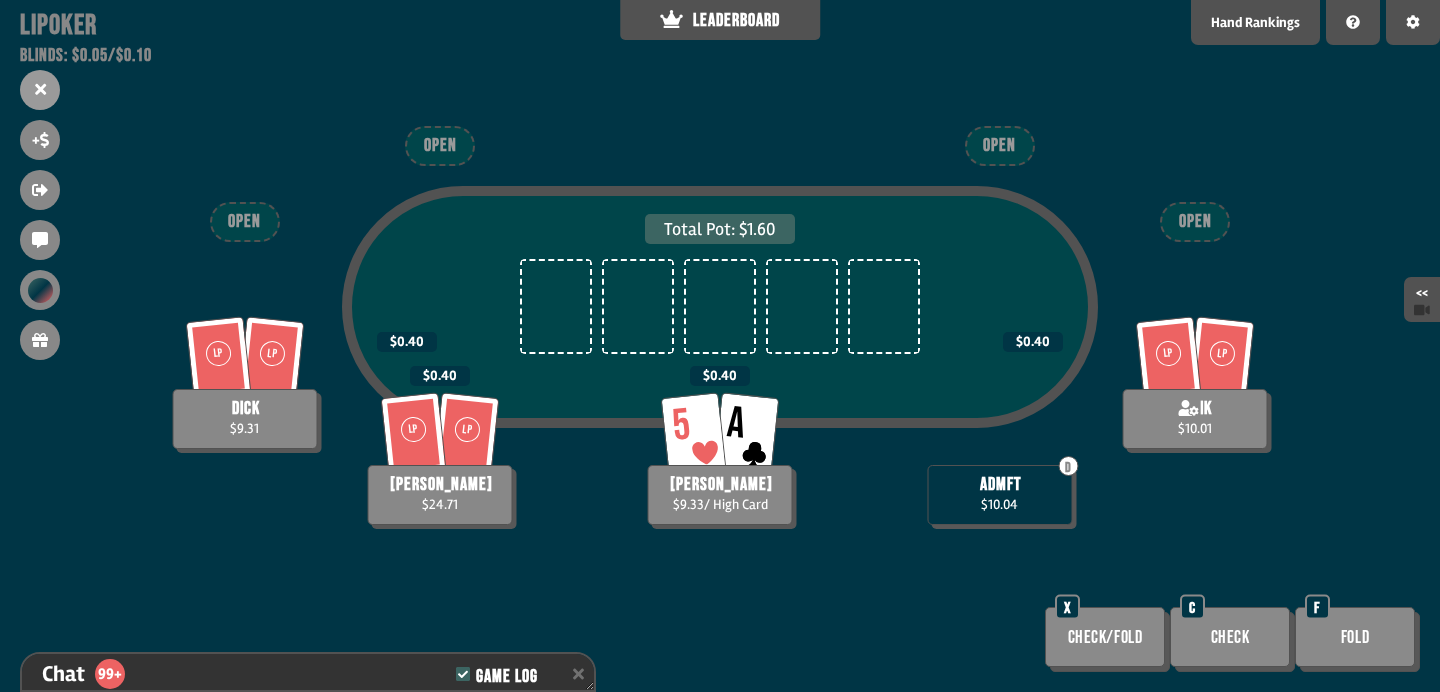 scroll, scrollTop: 9583, scrollLeft: 0, axis: vertical 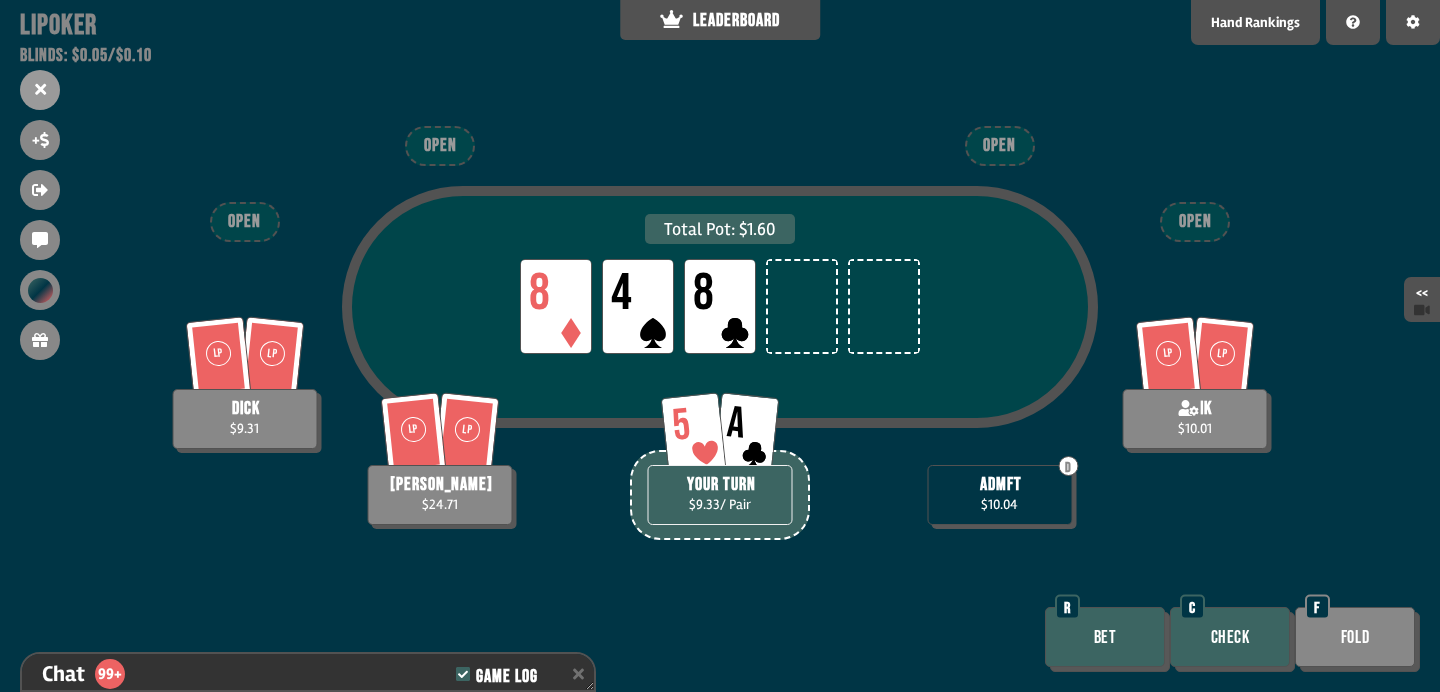 click on "Bet" at bounding box center [1105, 637] 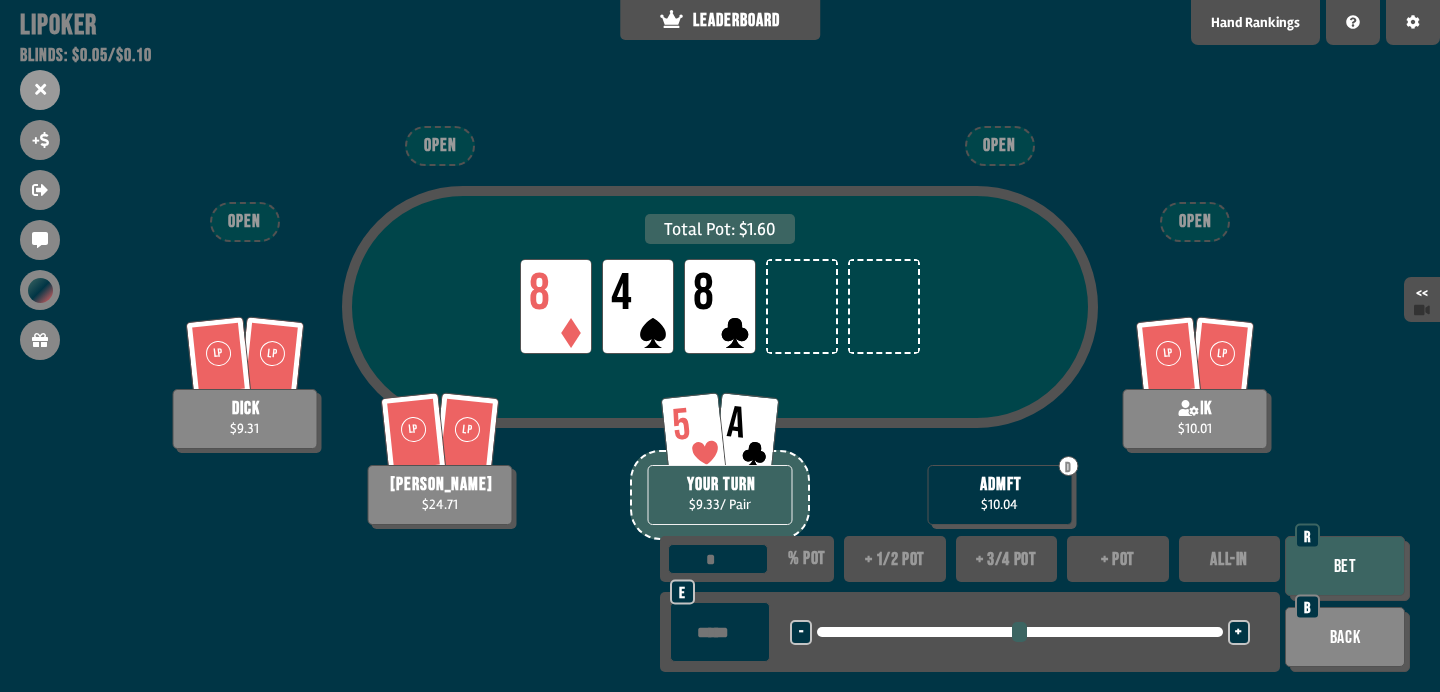 click on "ALL-IN" at bounding box center [1230, 559] 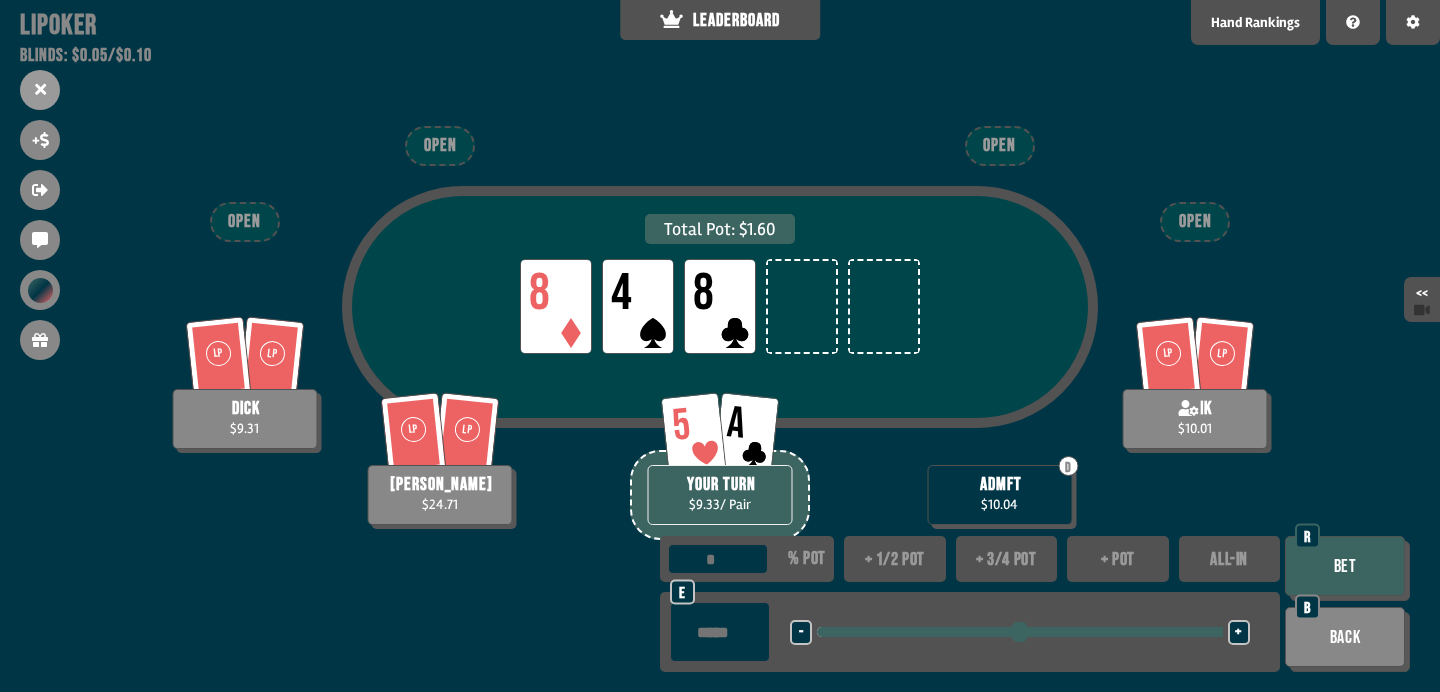 click on "Bet" at bounding box center (1345, 566) 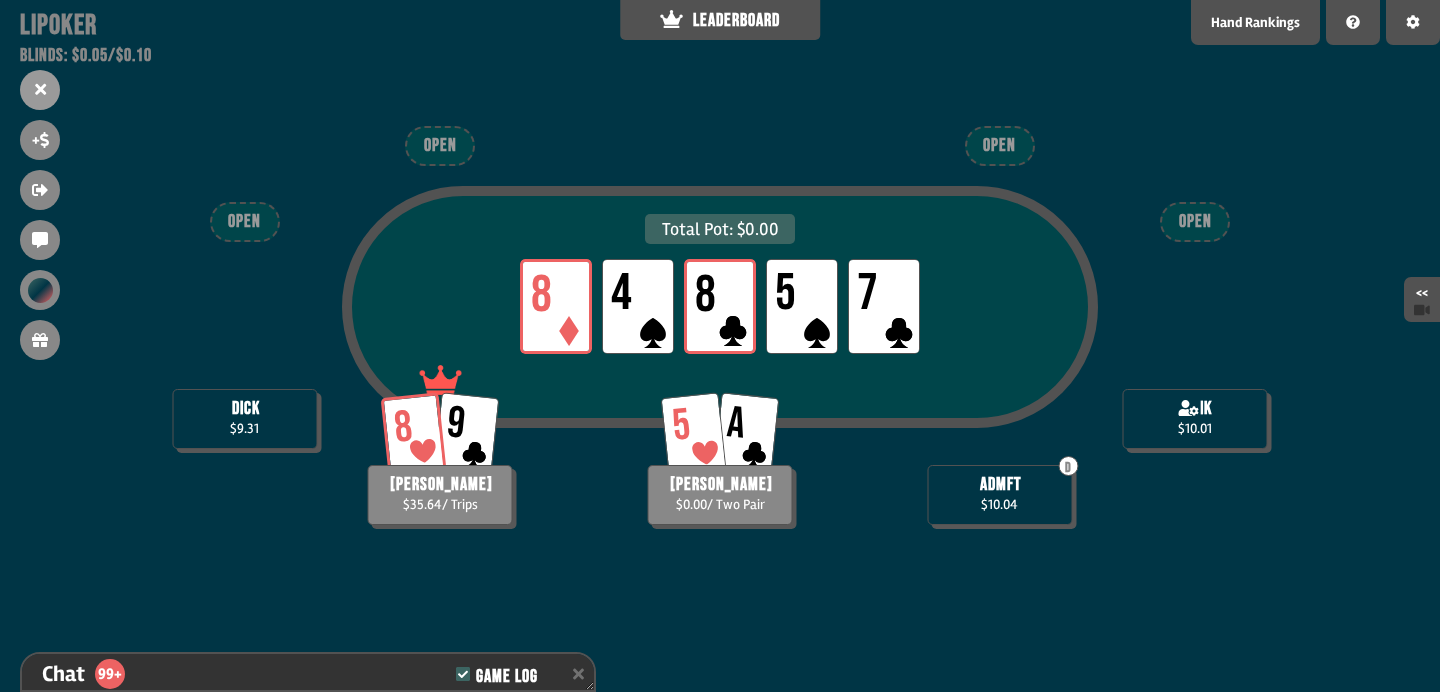 scroll, scrollTop: 9844, scrollLeft: 0, axis: vertical 